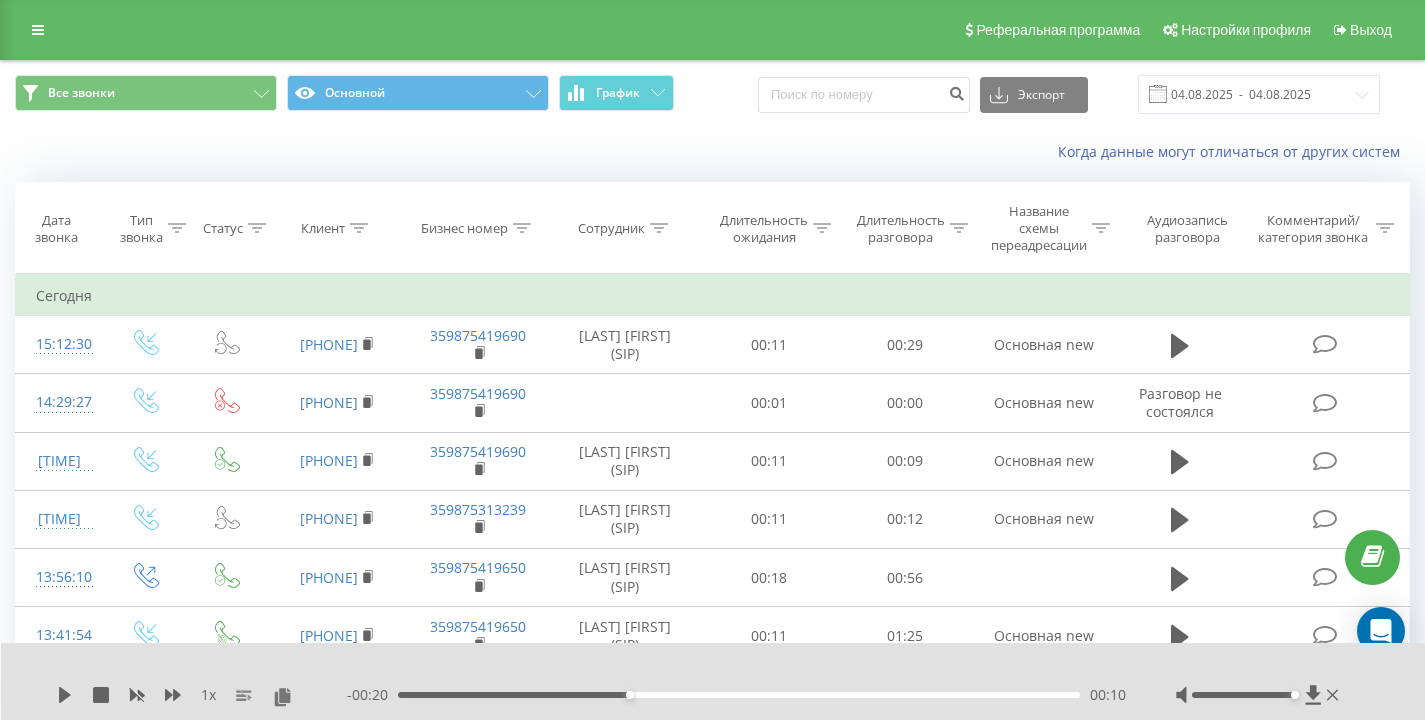 scroll, scrollTop: 0, scrollLeft: 0, axis: both 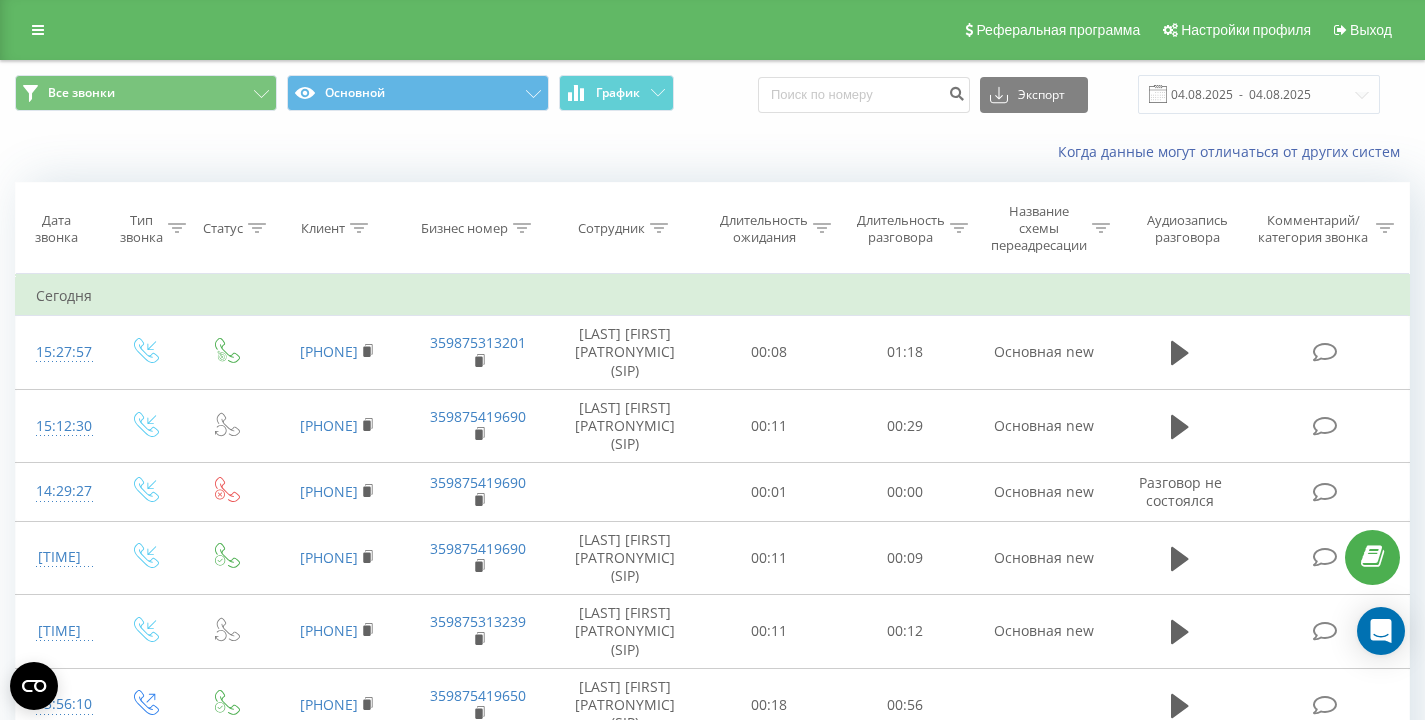 click on "Когда данные могут отличаться от других систем" at bounding box center (712, 152) 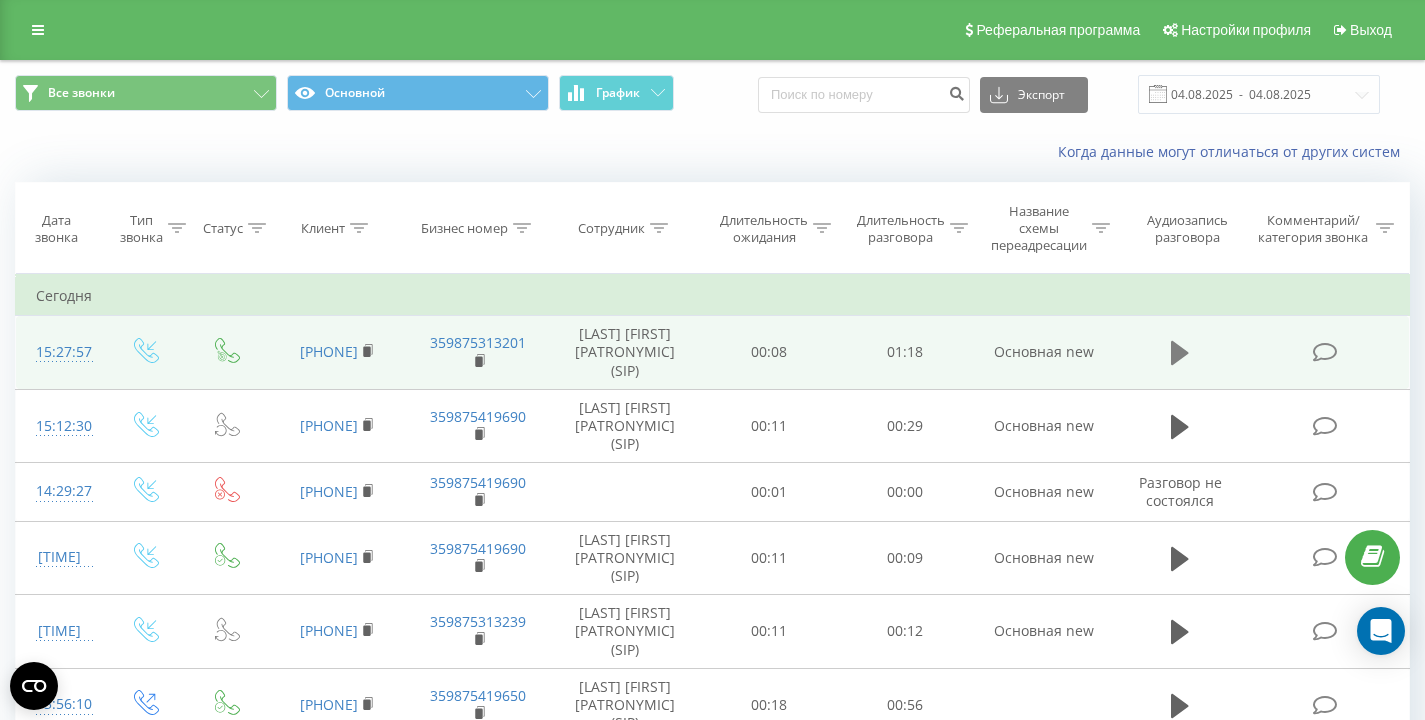 click at bounding box center [1180, 353] 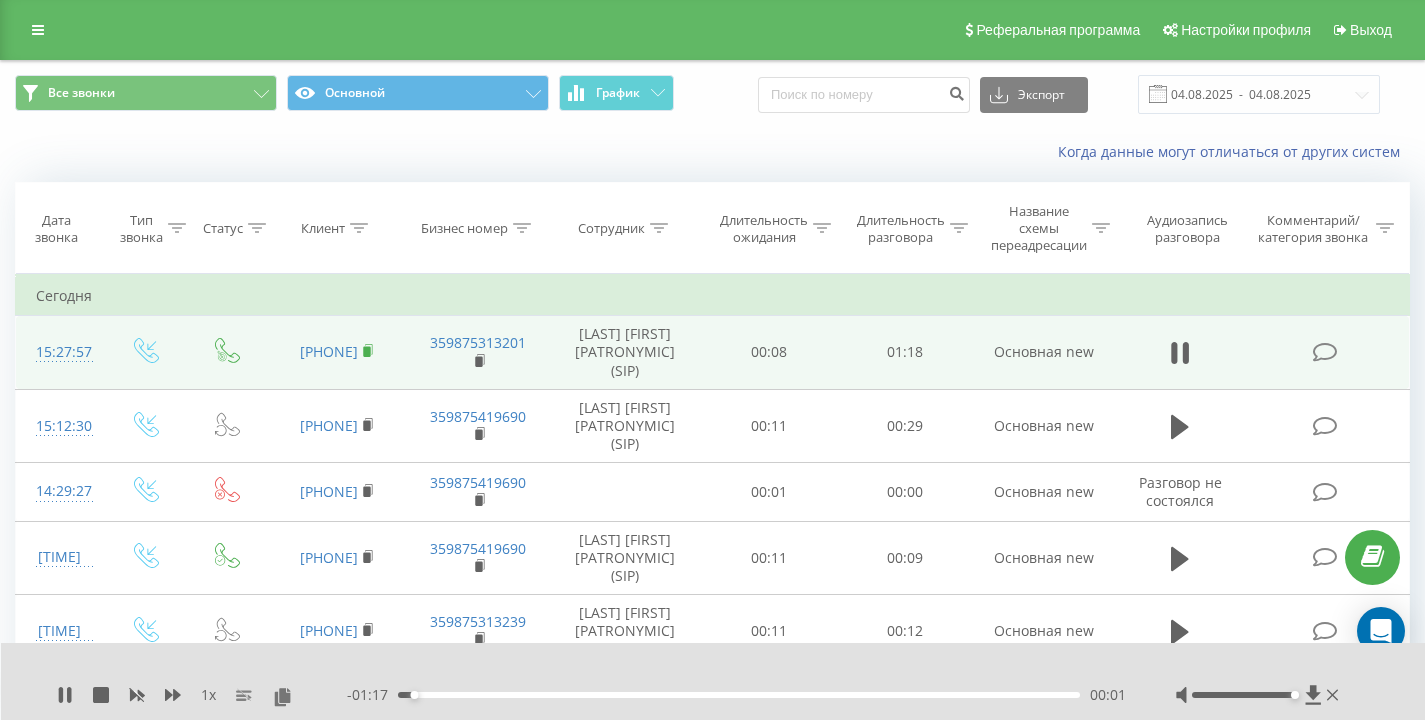 click 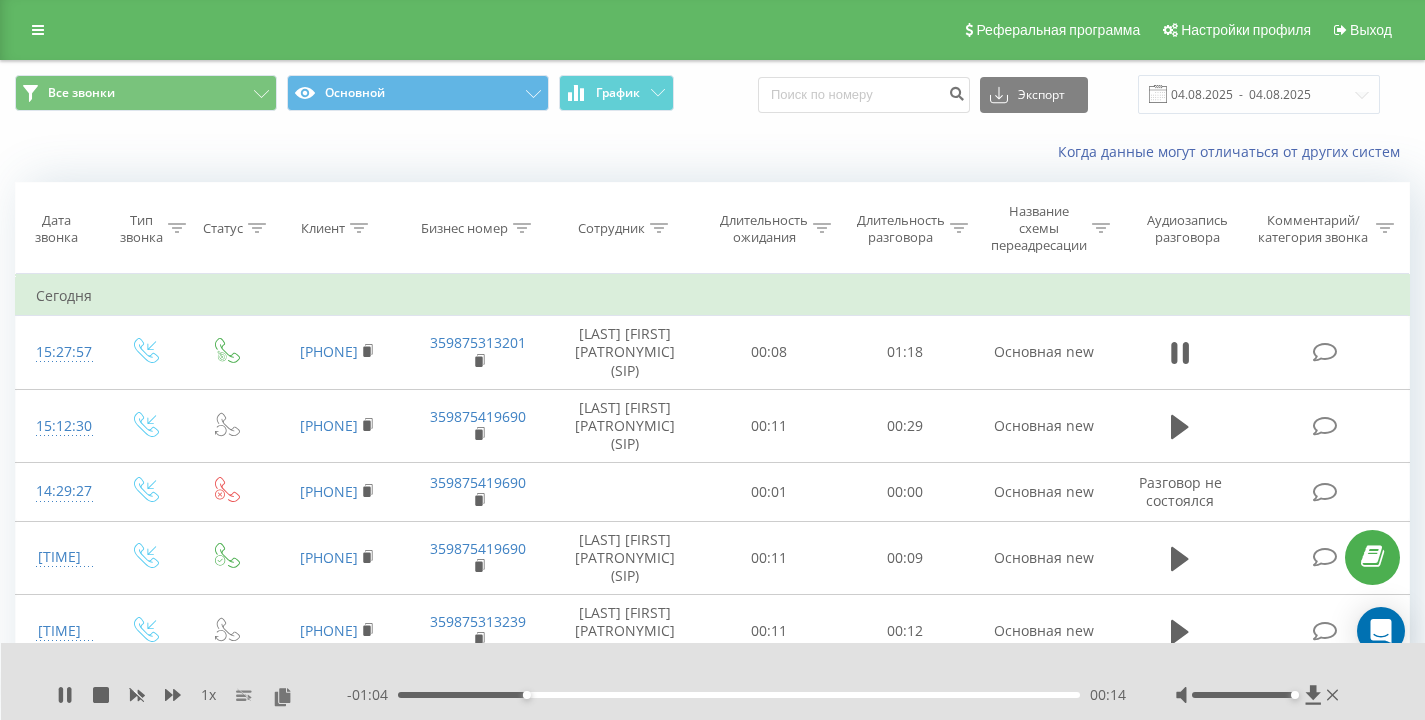 click on "Когда данные могут отличаться от других систем" at bounding box center [712, 152] 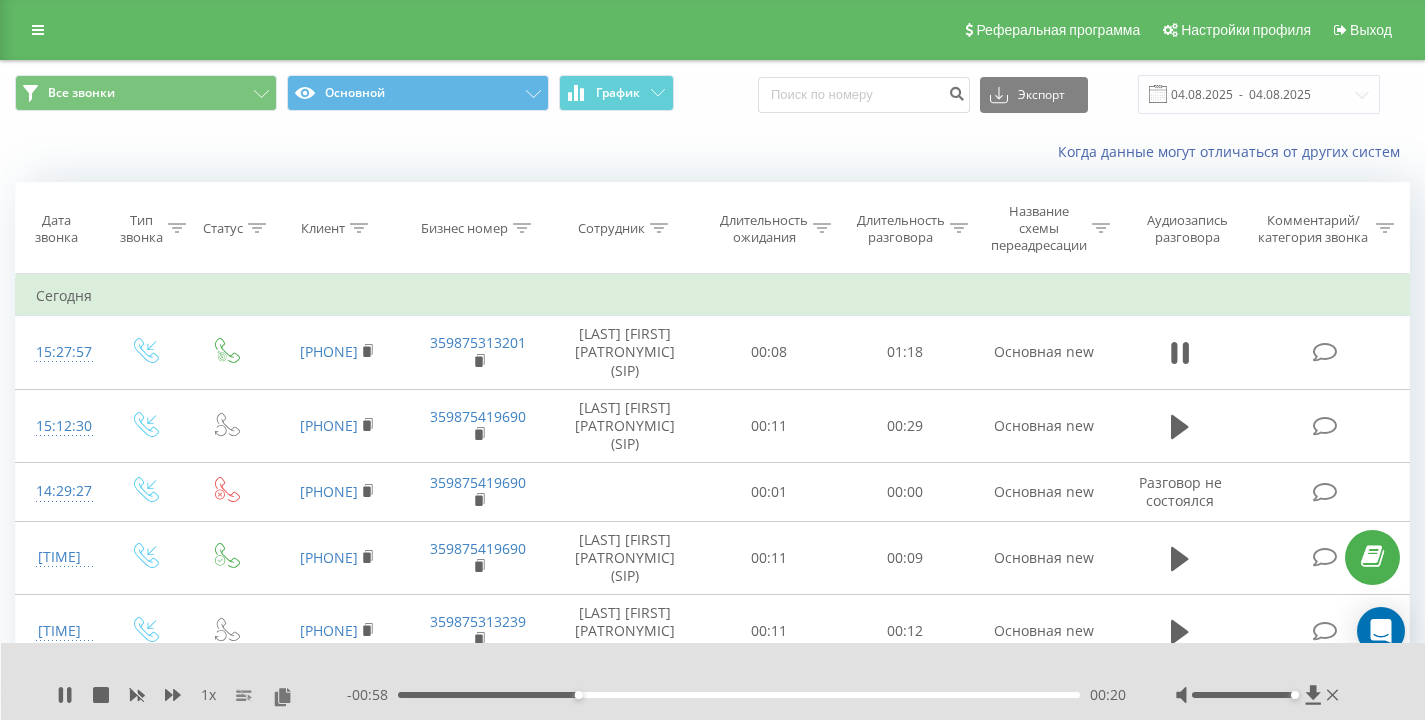 click on "Когда данные могут отличаться от других систем" at bounding box center (712, 152) 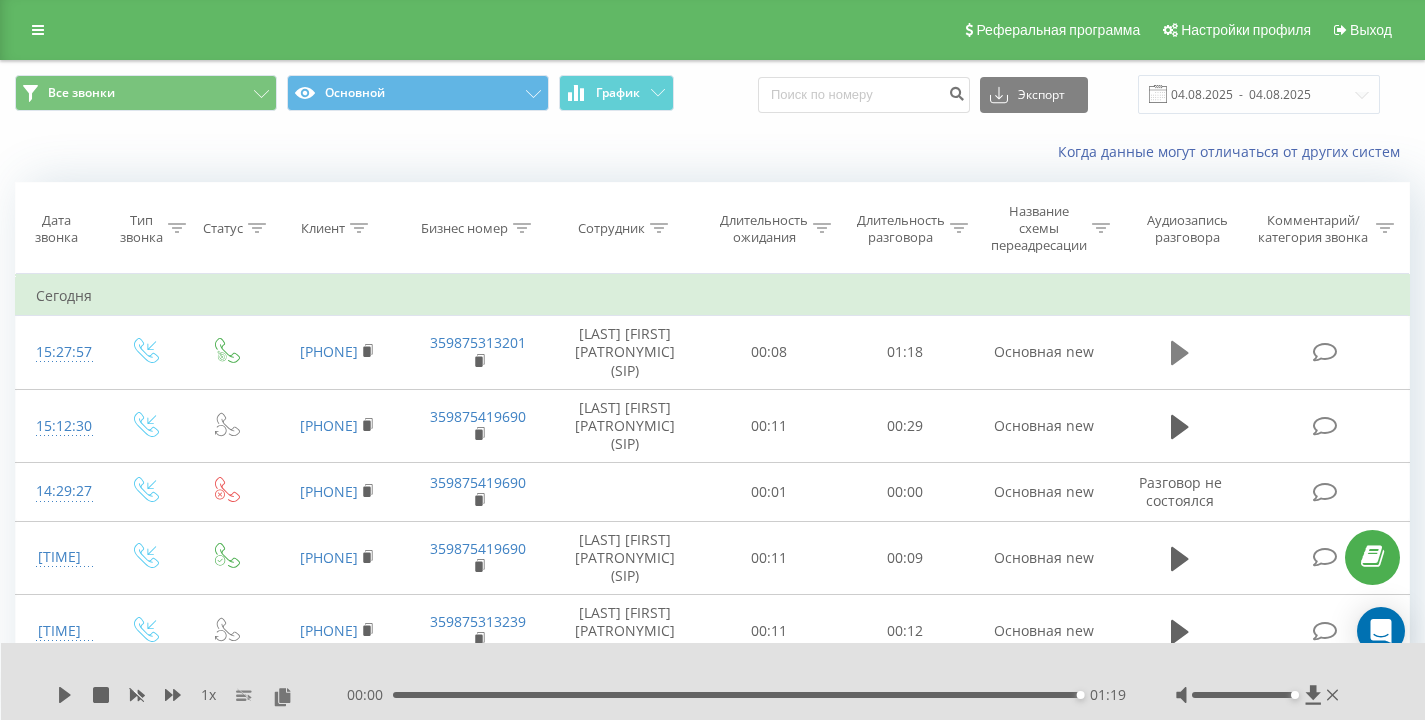 click 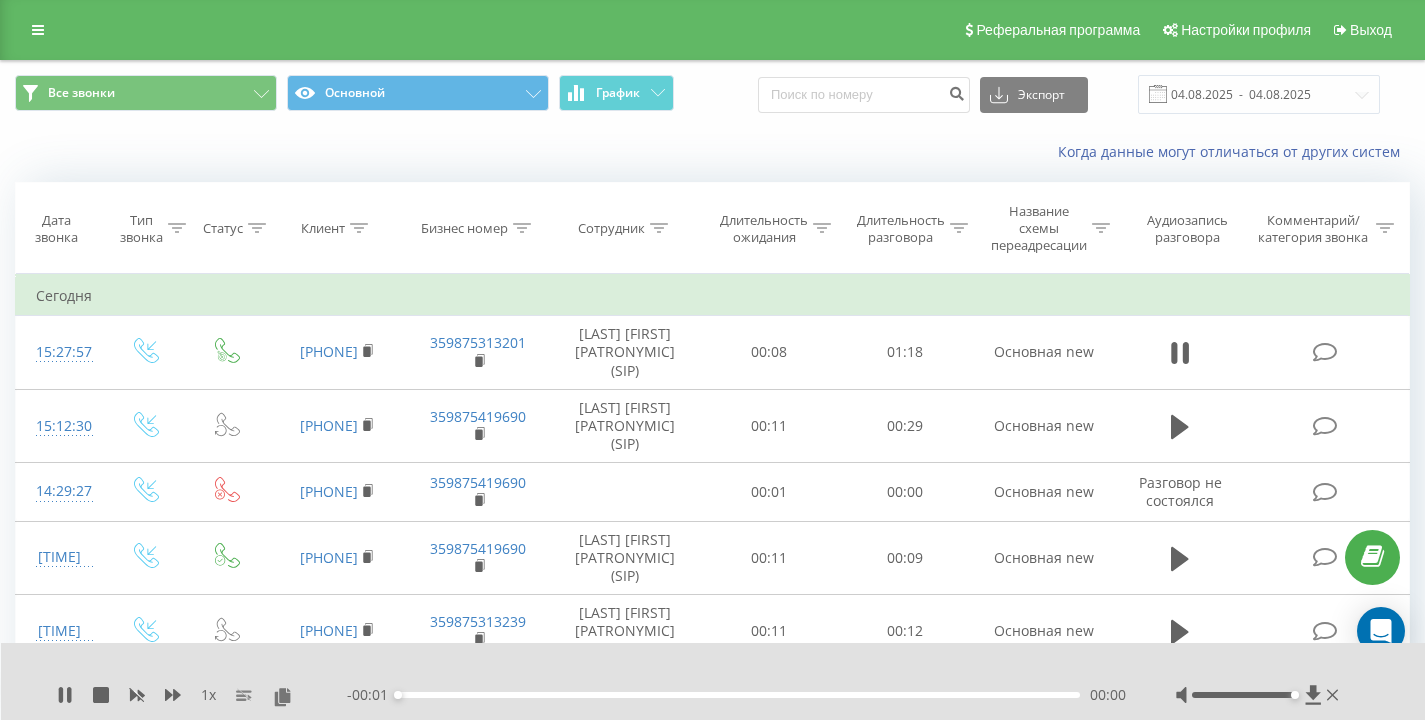 click on "Когда данные могут отличаться от других систем" at bounding box center (712, 152) 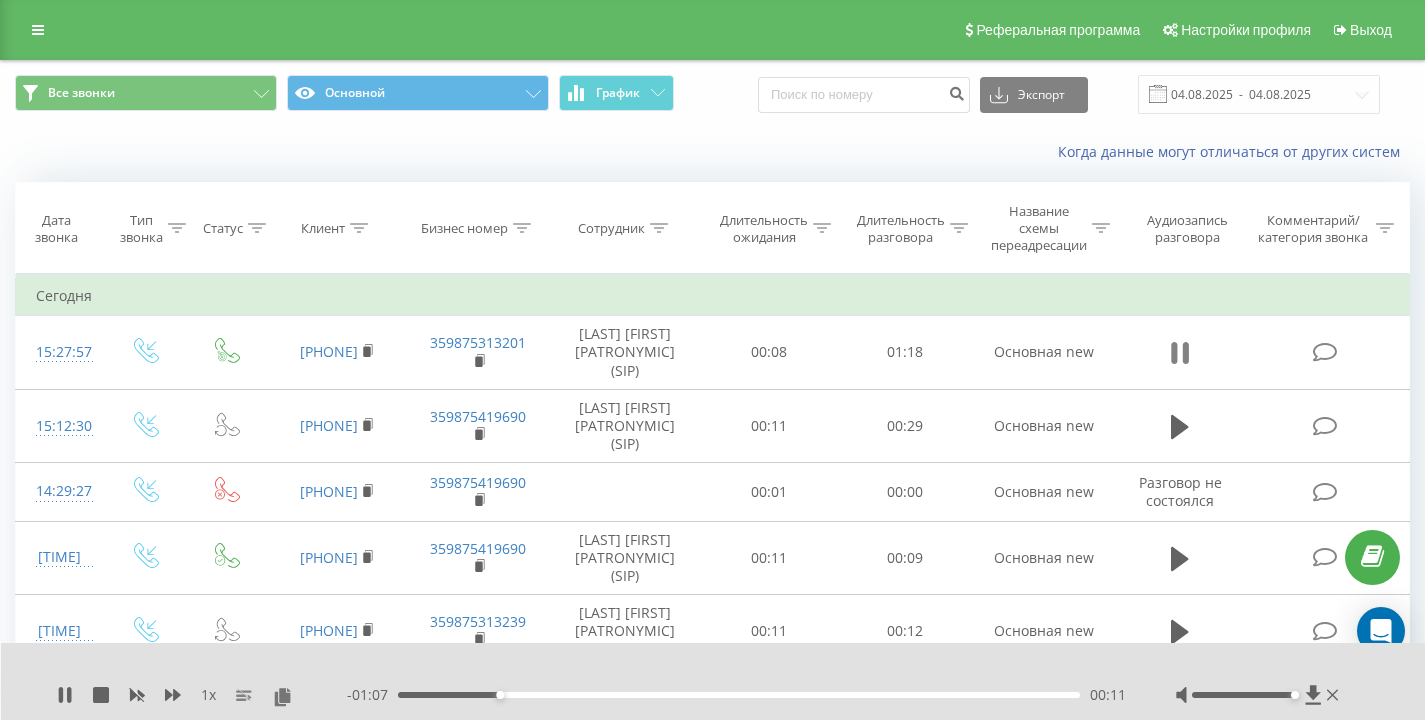 click 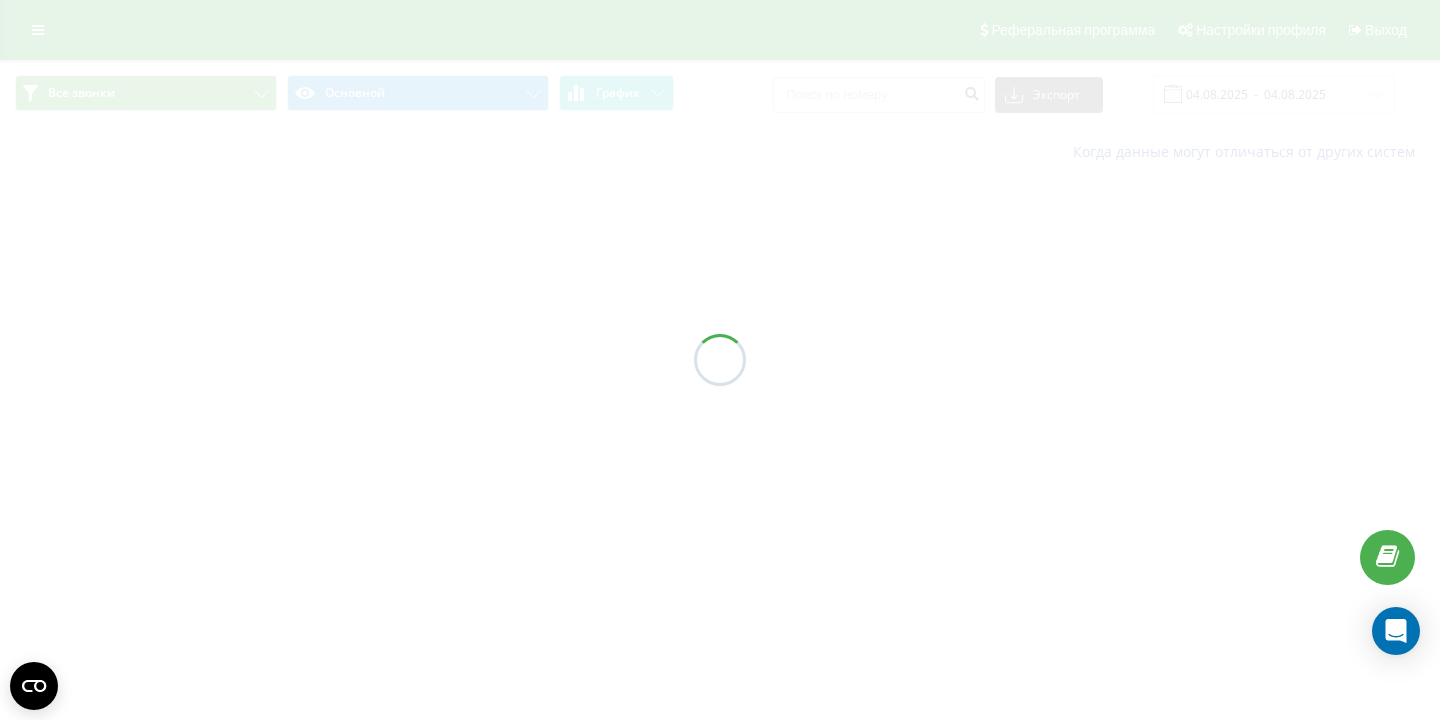 scroll, scrollTop: 0, scrollLeft: 0, axis: both 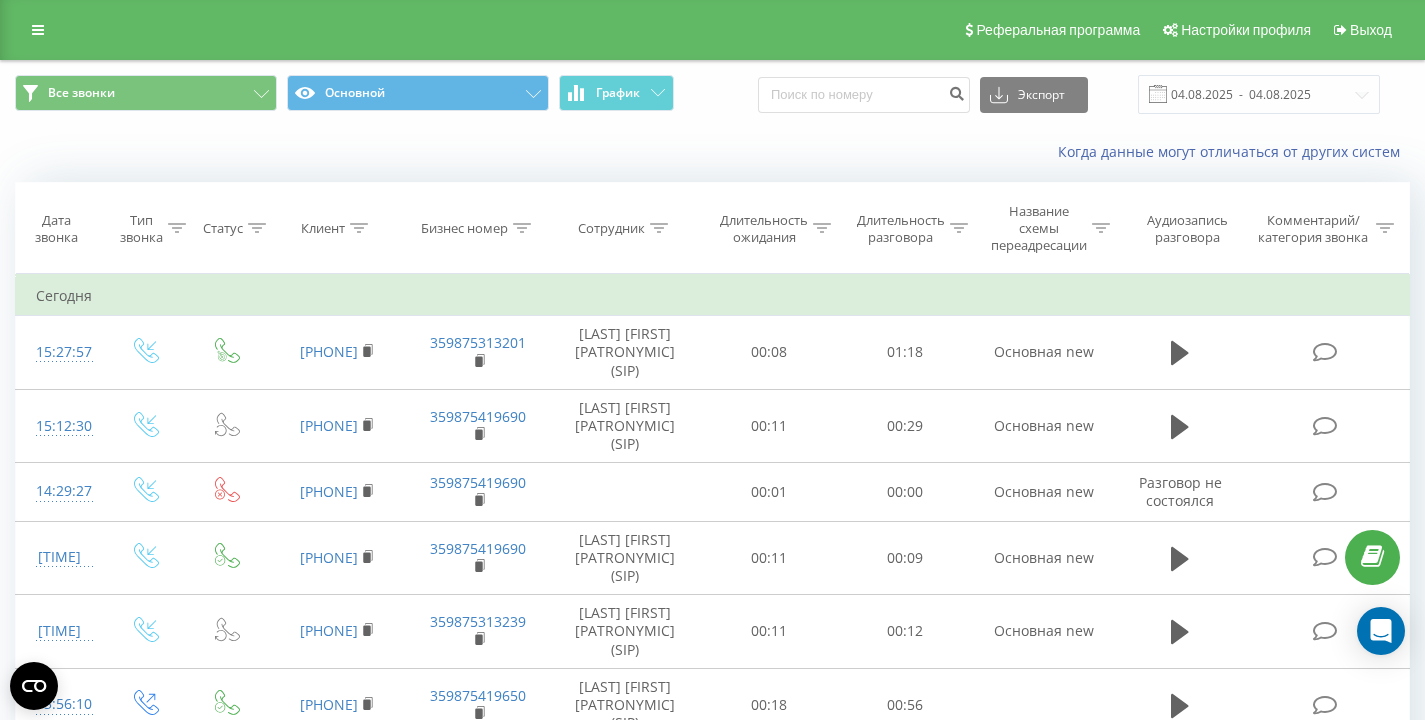 click on "Когда данные могут отличаться от других систем" at bounding box center [712, 152] 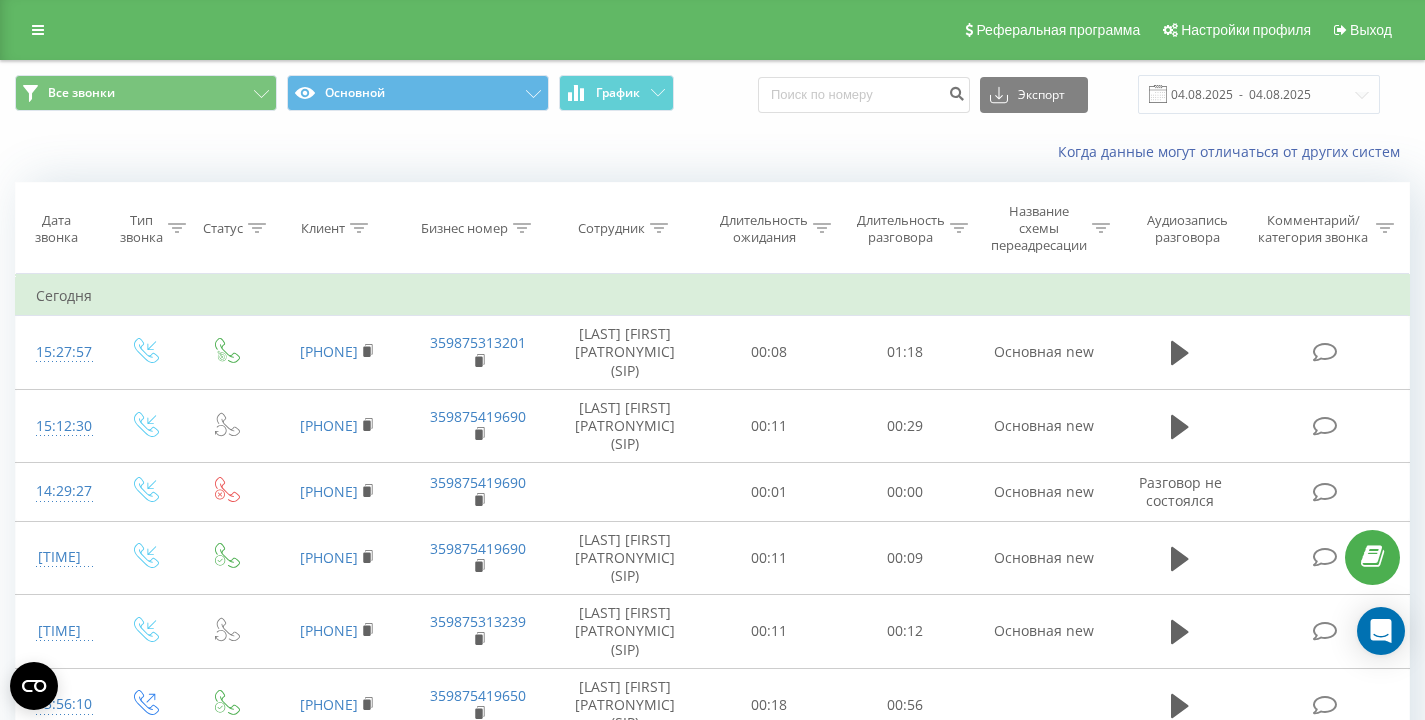 click on "Когда данные могут отличаться от других систем" at bounding box center (712, 152) 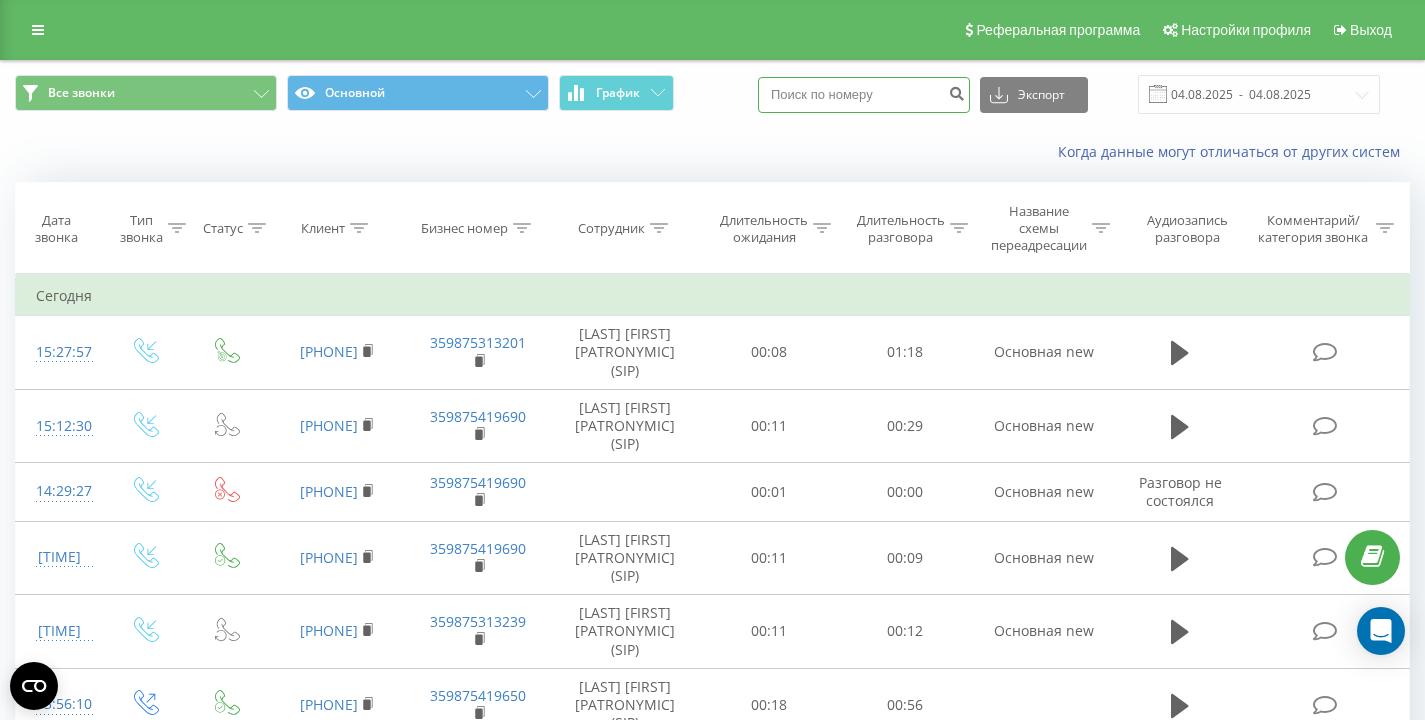 click at bounding box center (864, 95) 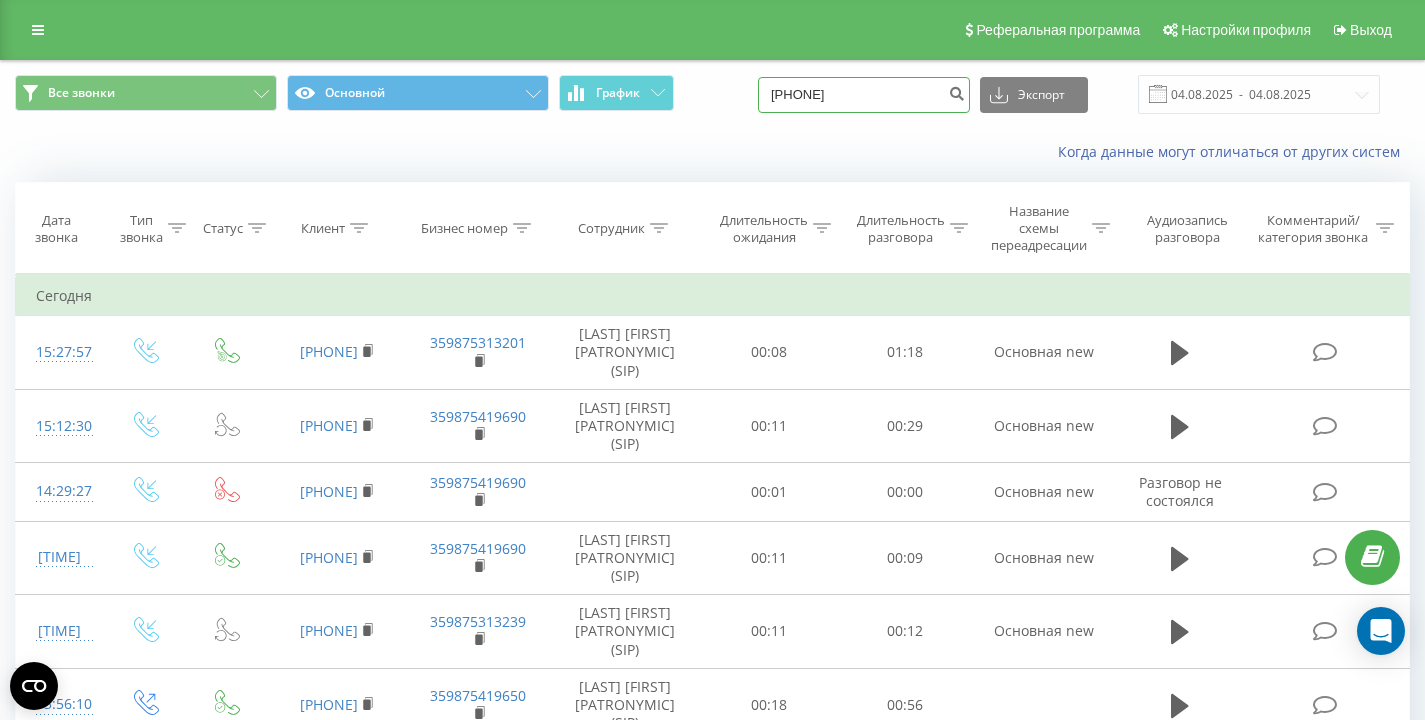 type on "359878385886" 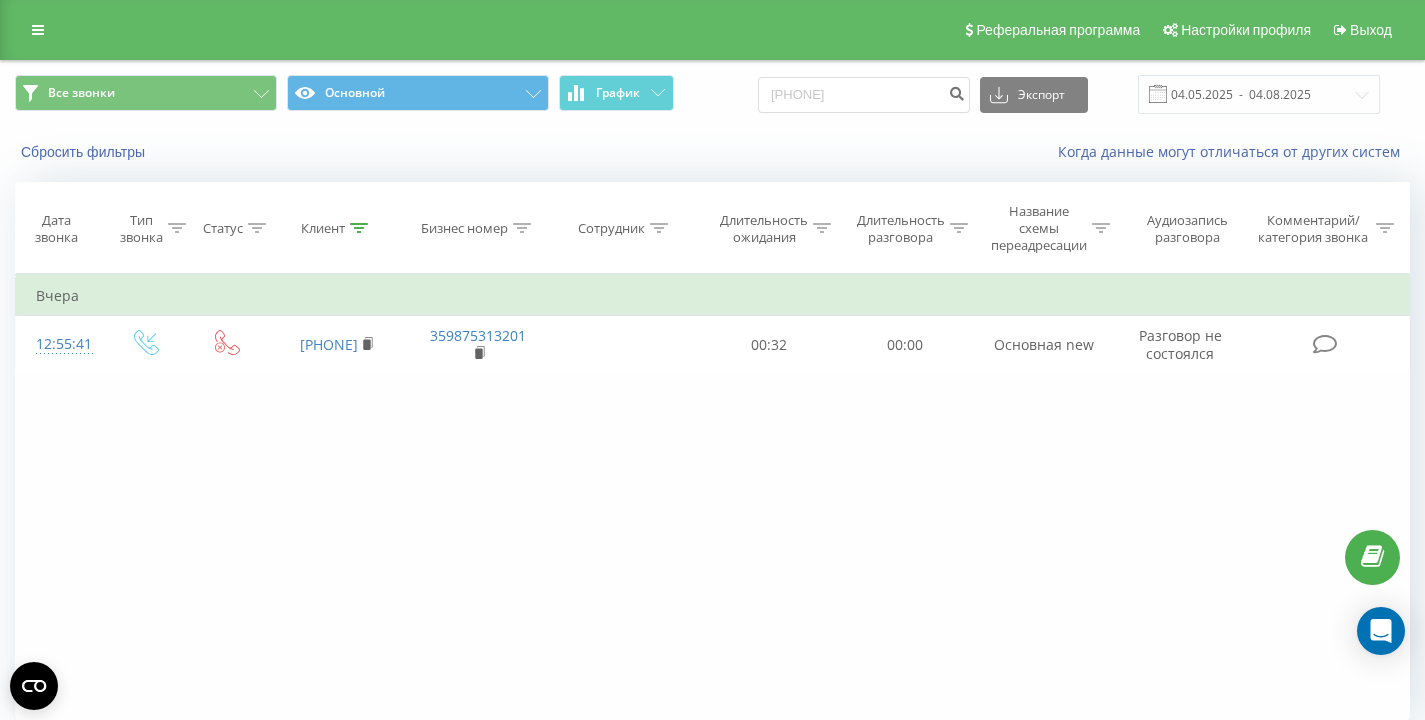 scroll, scrollTop: 0, scrollLeft: 0, axis: both 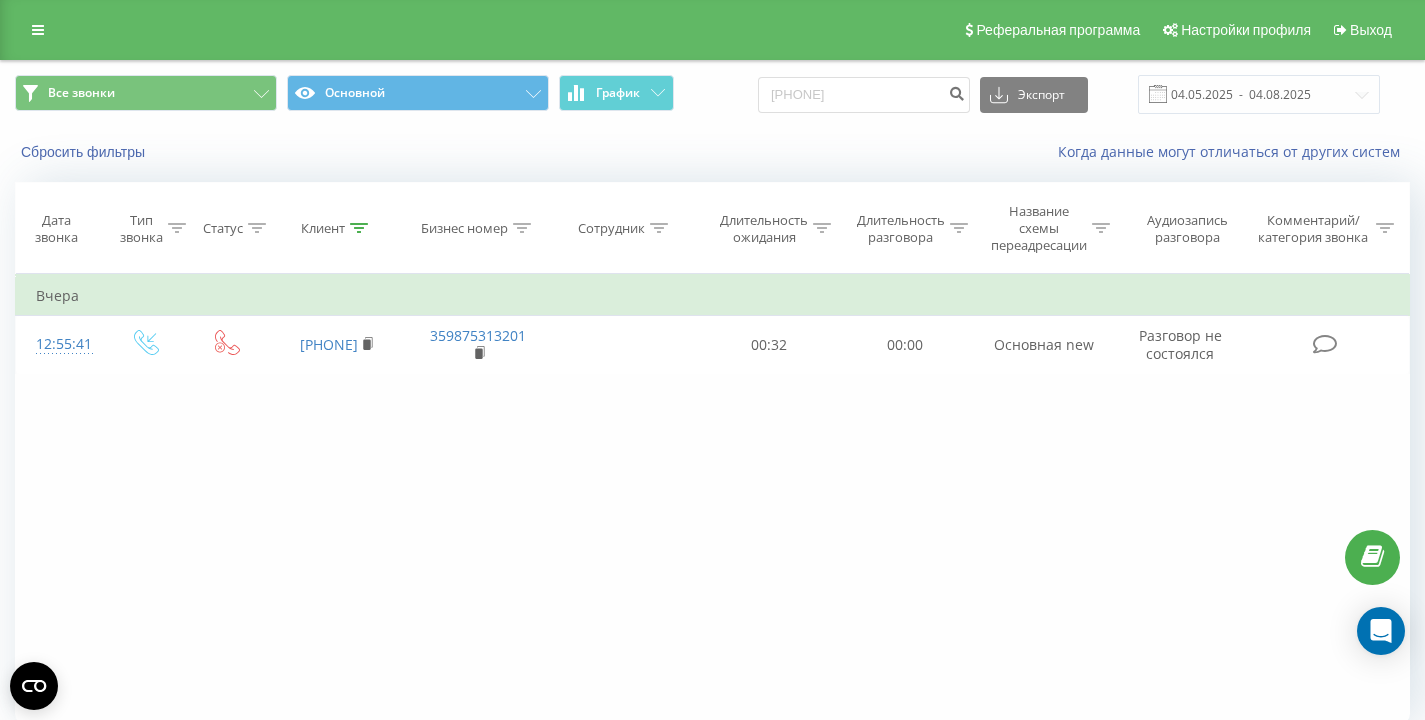 click on "Все звонки Основной График 359878385886 Экспорт .csv .xls .xlsx 04.05.2025  -  04.08.2025" at bounding box center [712, 94] 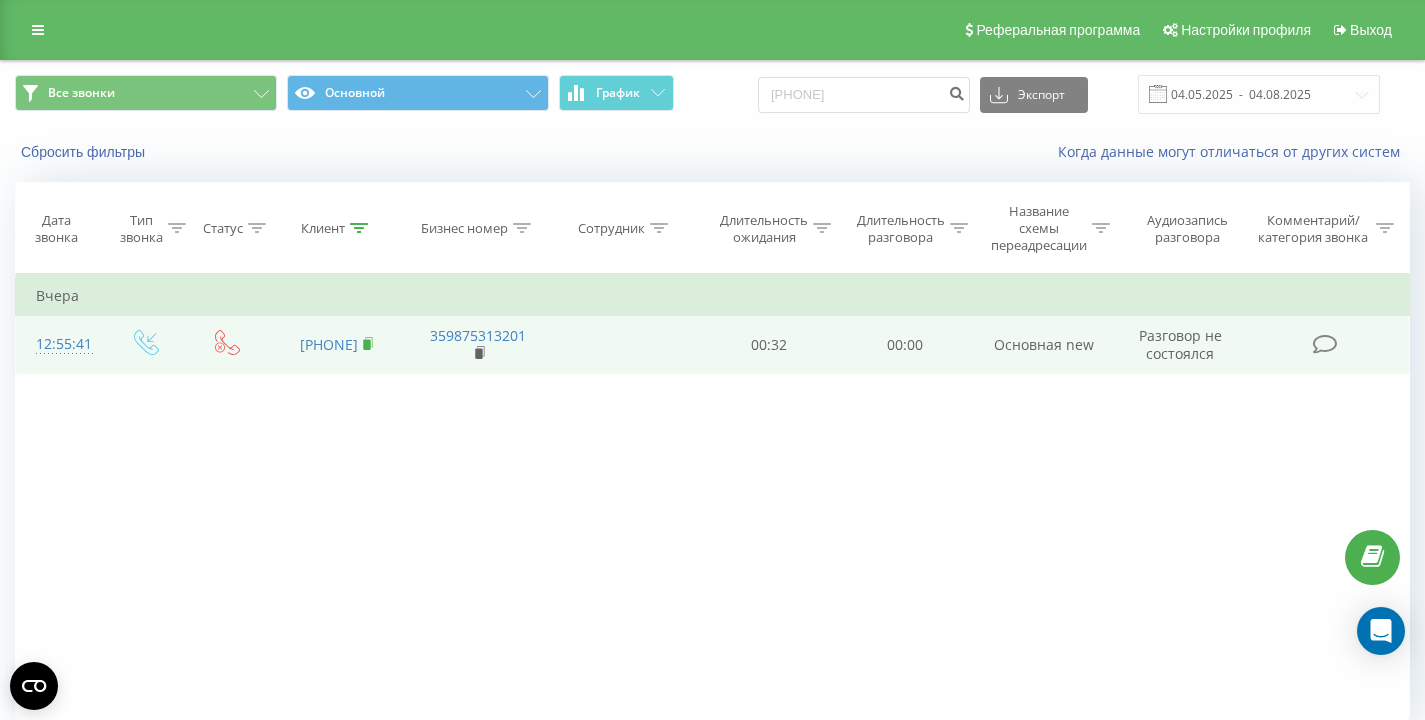 click 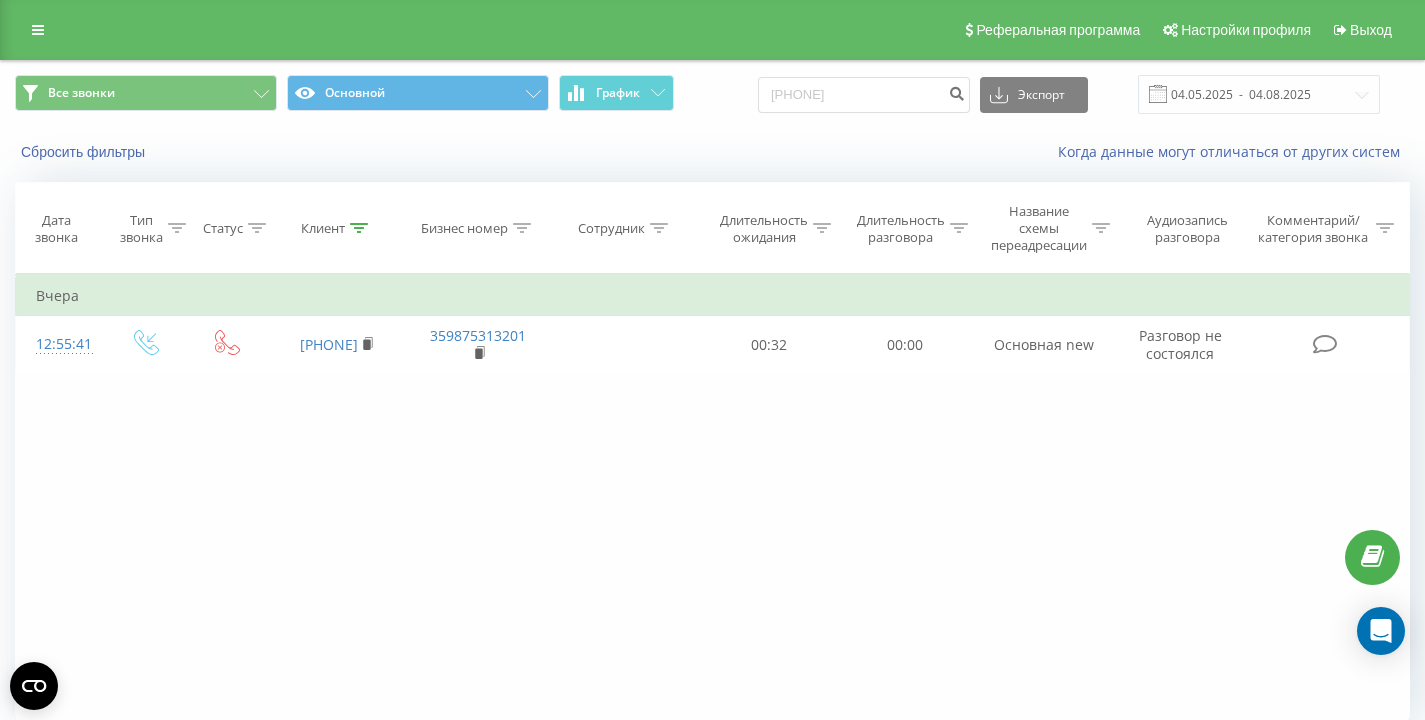 click on "Сбросить фильтры Когда данные могут отличаться от других систем" at bounding box center [712, 152] 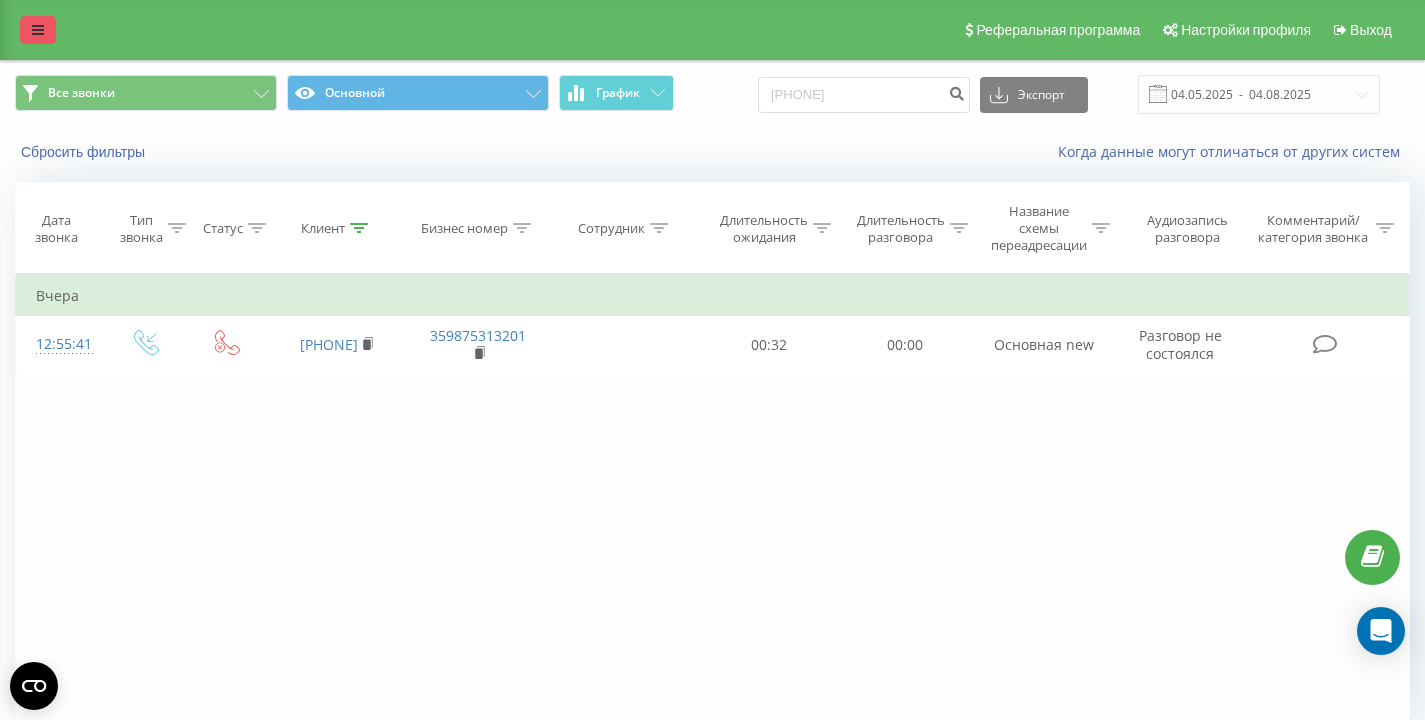 click at bounding box center [38, 30] 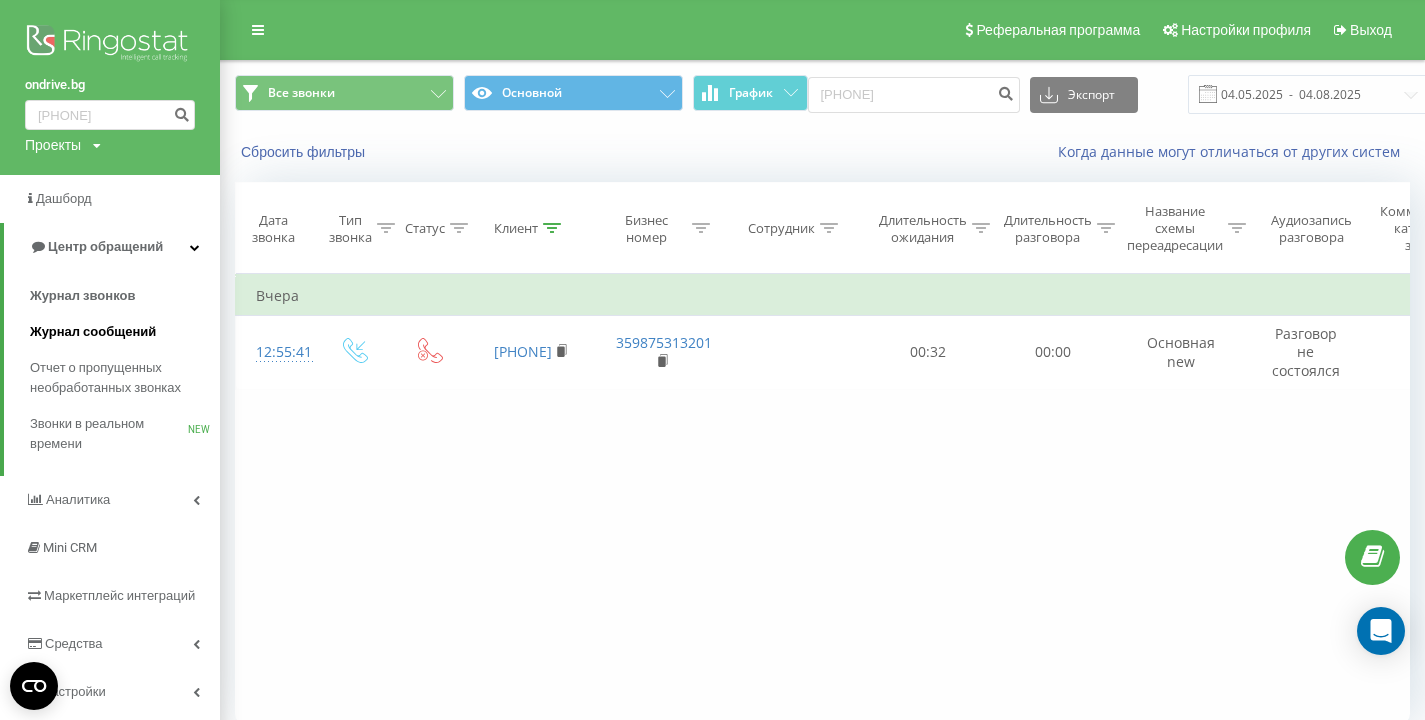 click on "Журнал сообщений" at bounding box center [93, 332] 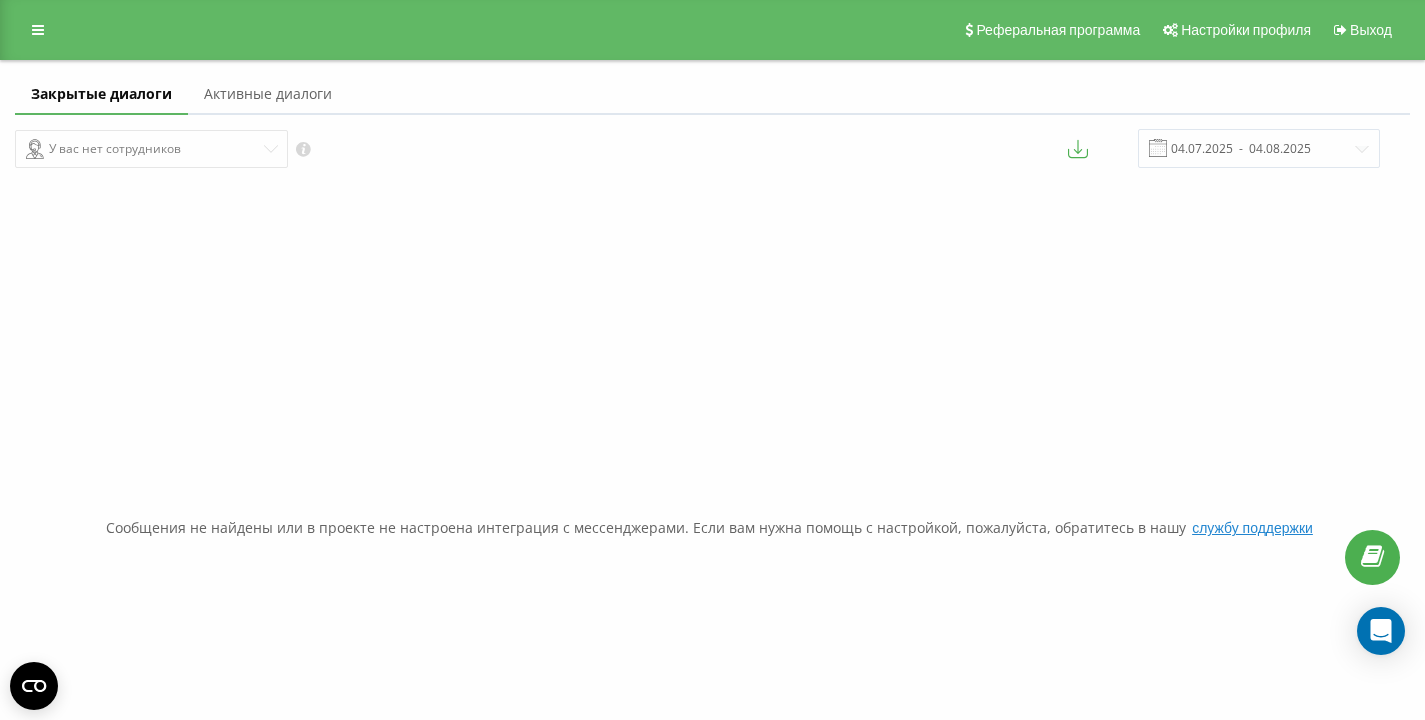 scroll, scrollTop: 0, scrollLeft: 0, axis: both 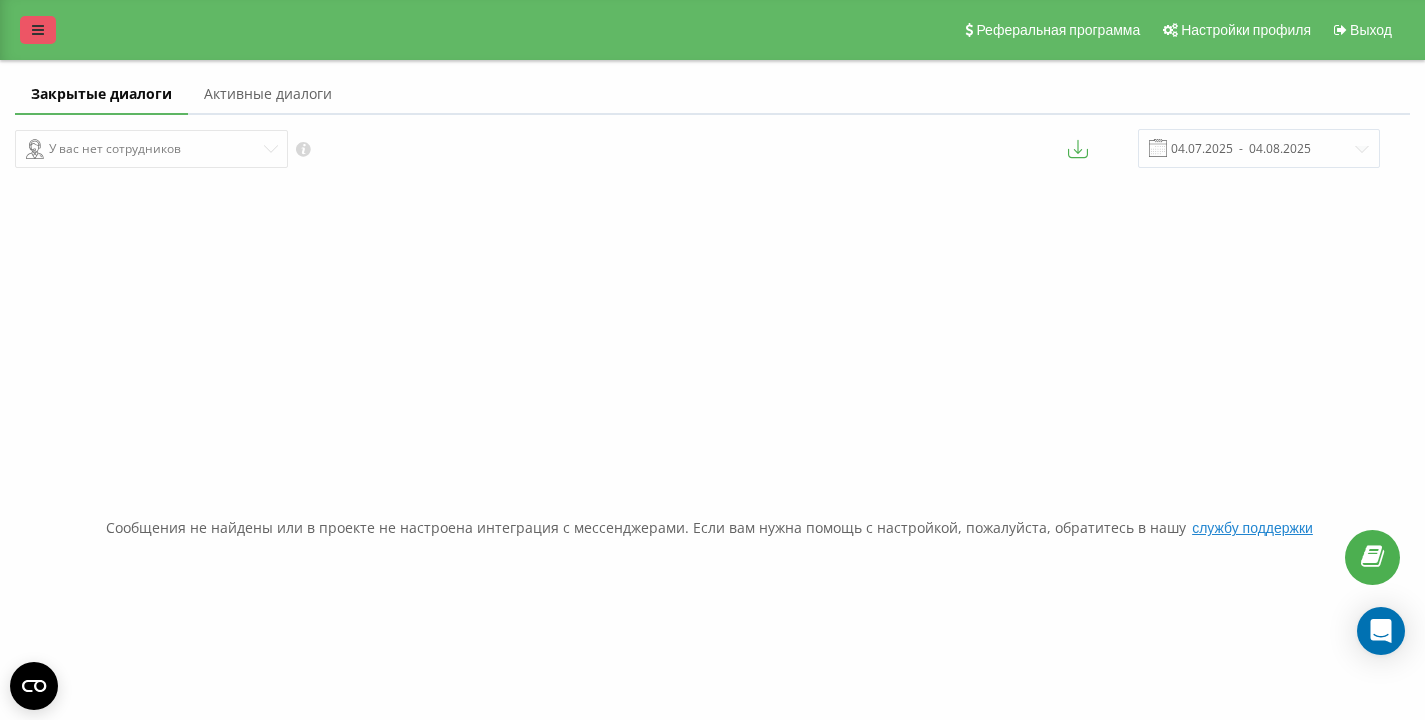 click at bounding box center [38, 30] 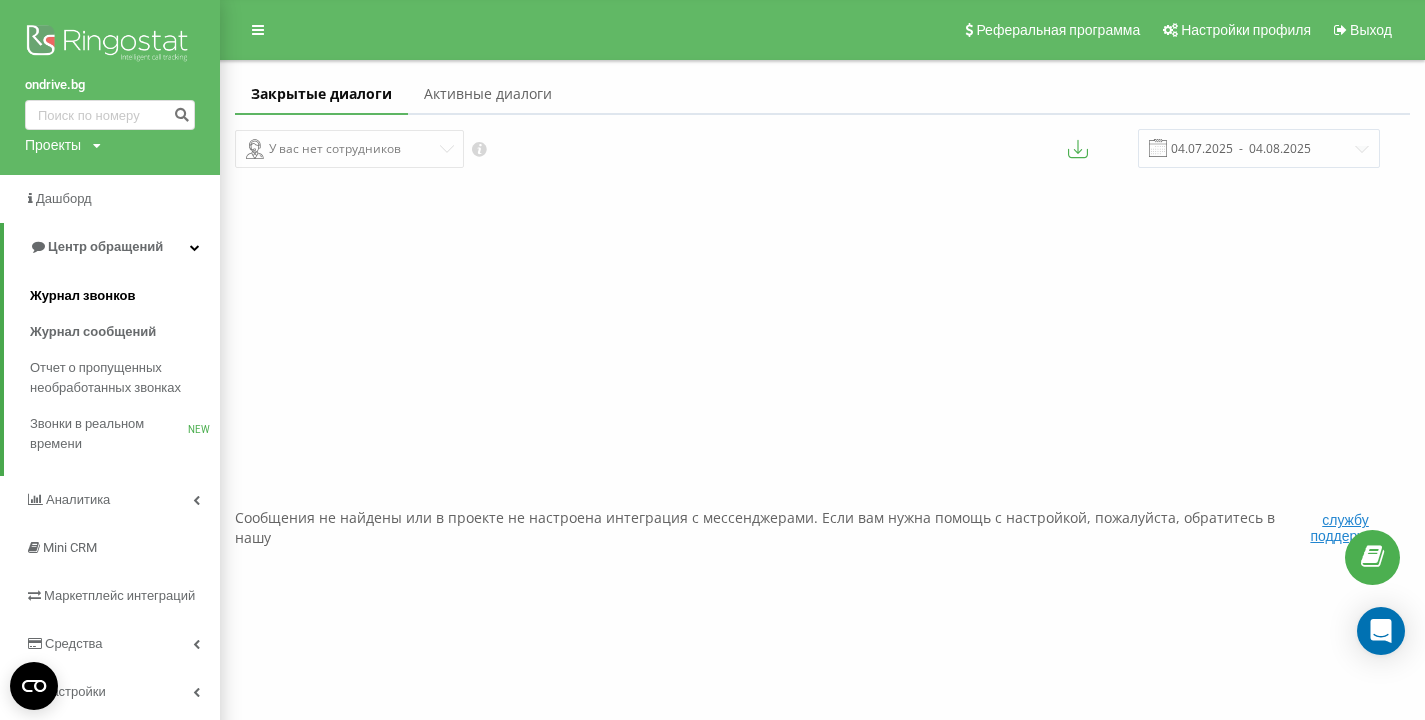click on "Журнал звонков" at bounding box center [82, 296] 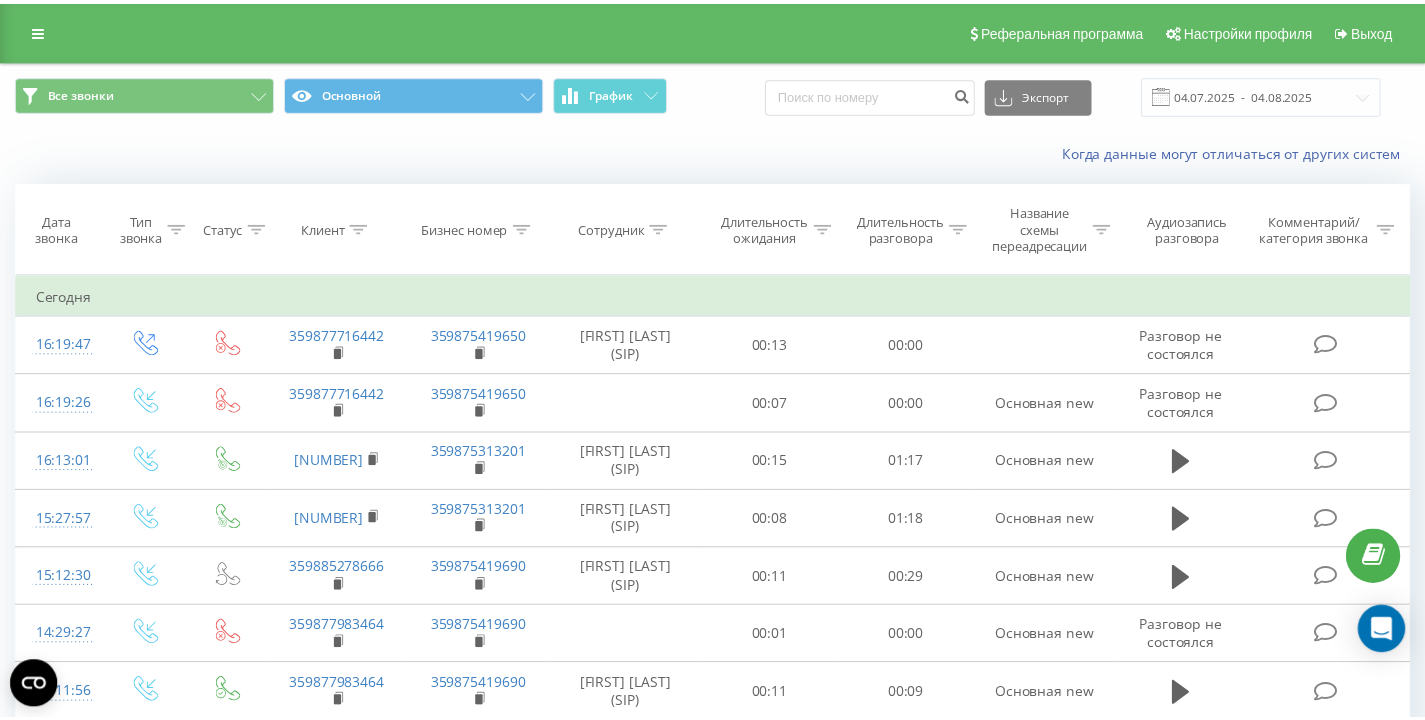 scroll, scrollTop: 0, scrollLeft: 0, axis: both 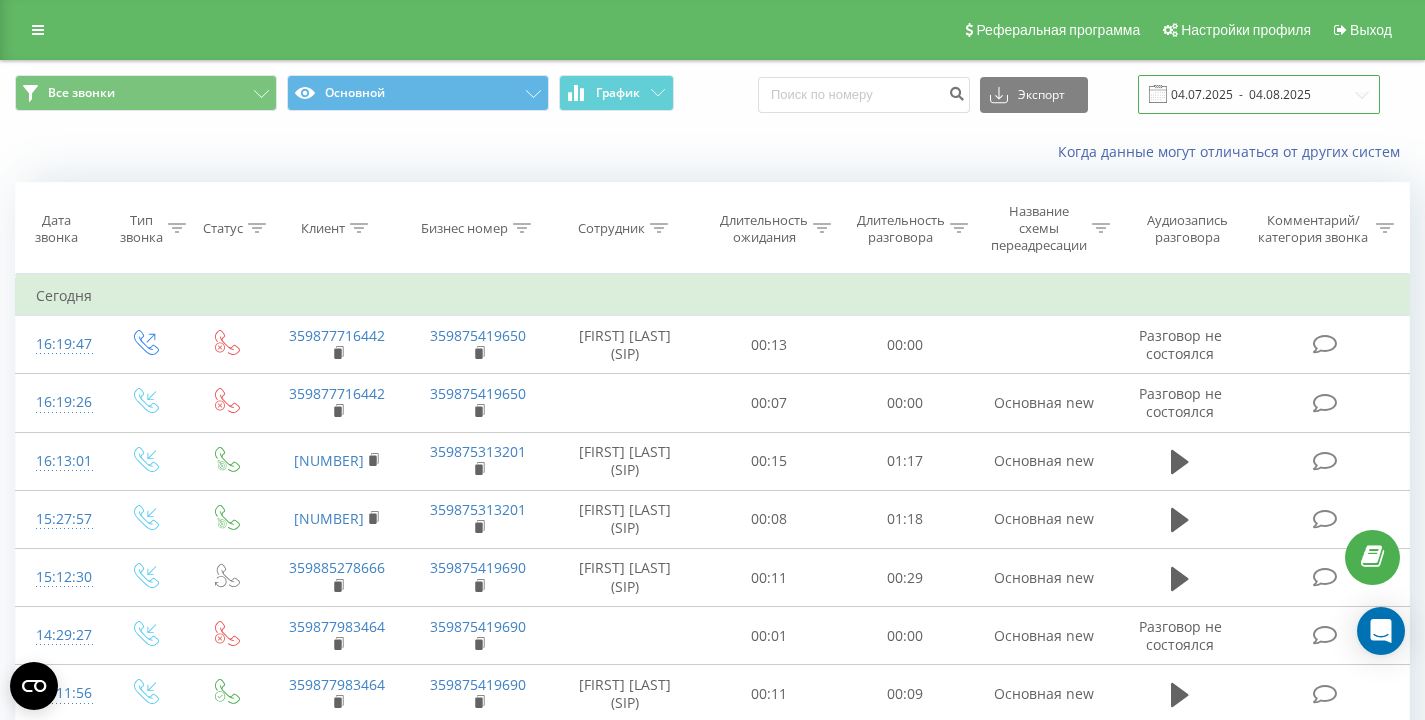 click on "04.07.2025  -  04.08.2025" at bounding box center [1259, 94] 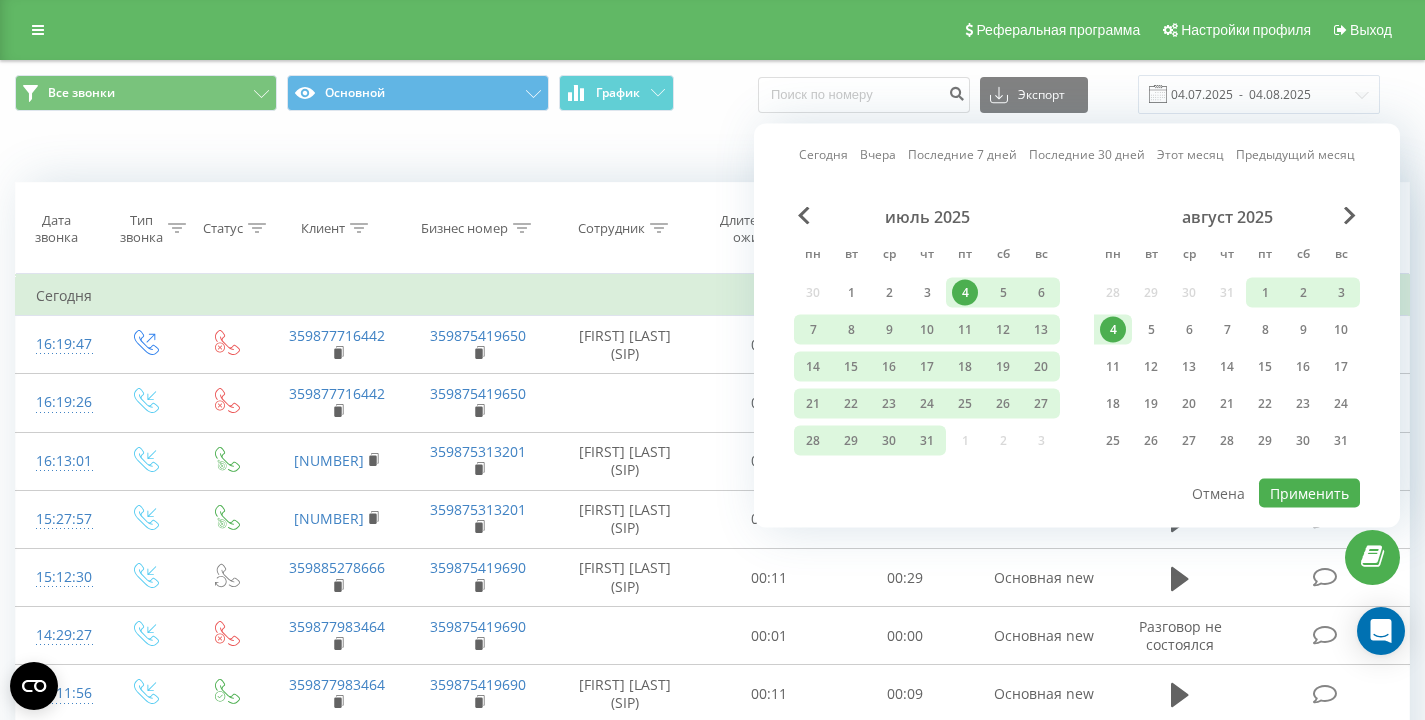 click on "4" at bounding box center (1113, 330) 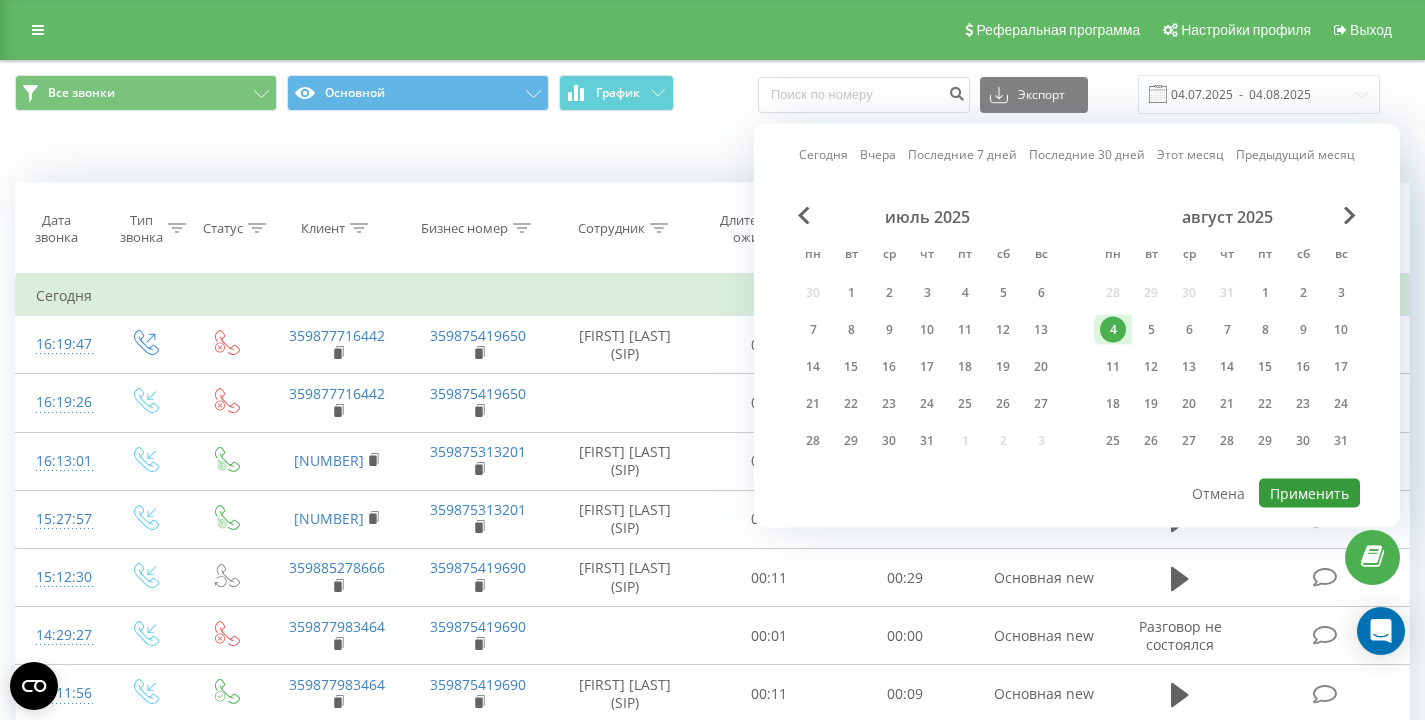 click on "Применить" at bounding box center [1309, 493] 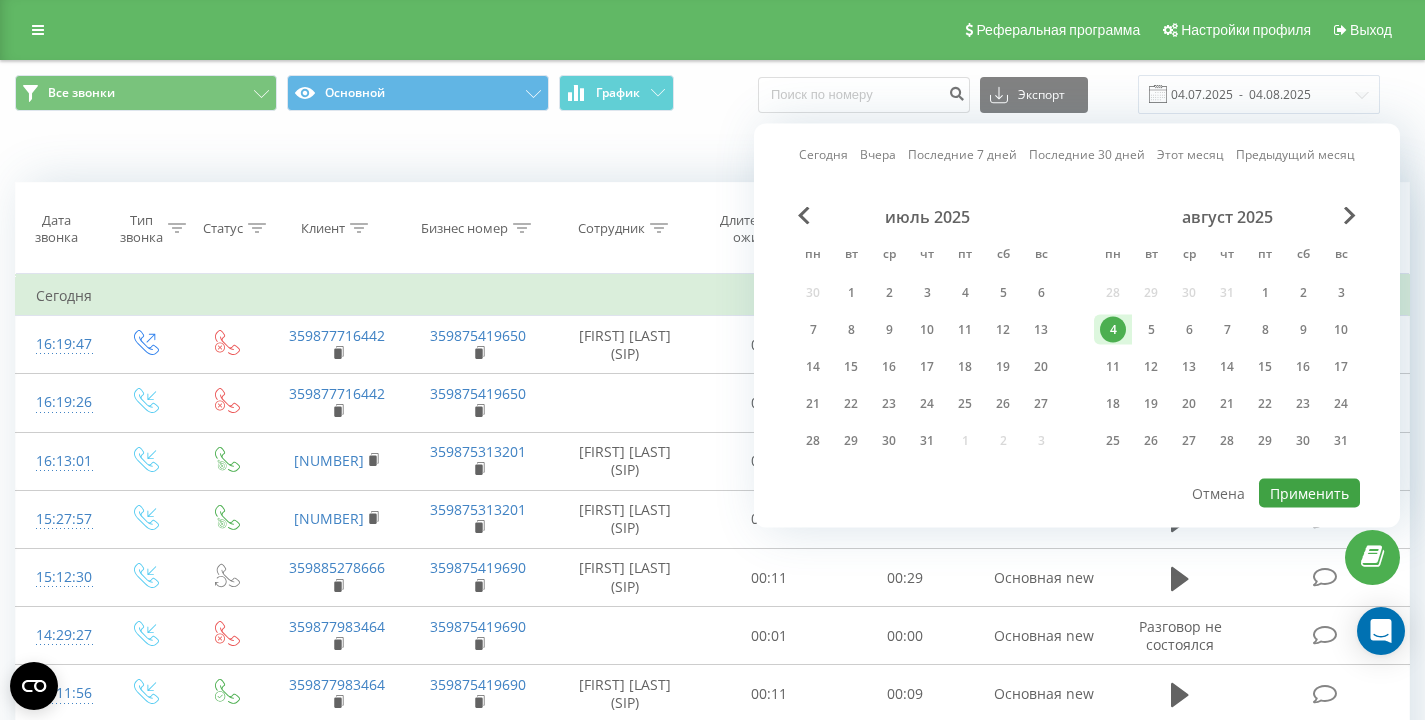 type on "04.08.2025  -  04.08.2025" 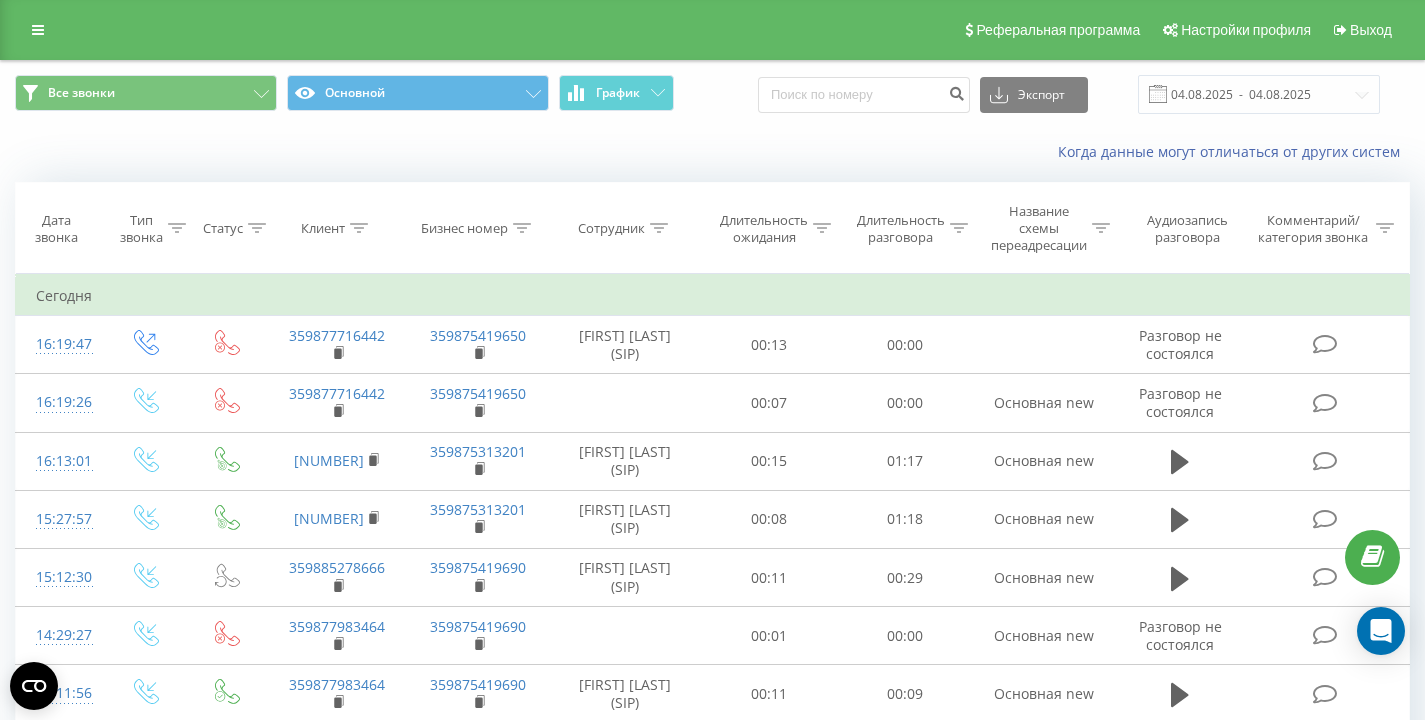 click on "Когда данные могут отличаться от других систем" at bounding box center (712, 152) 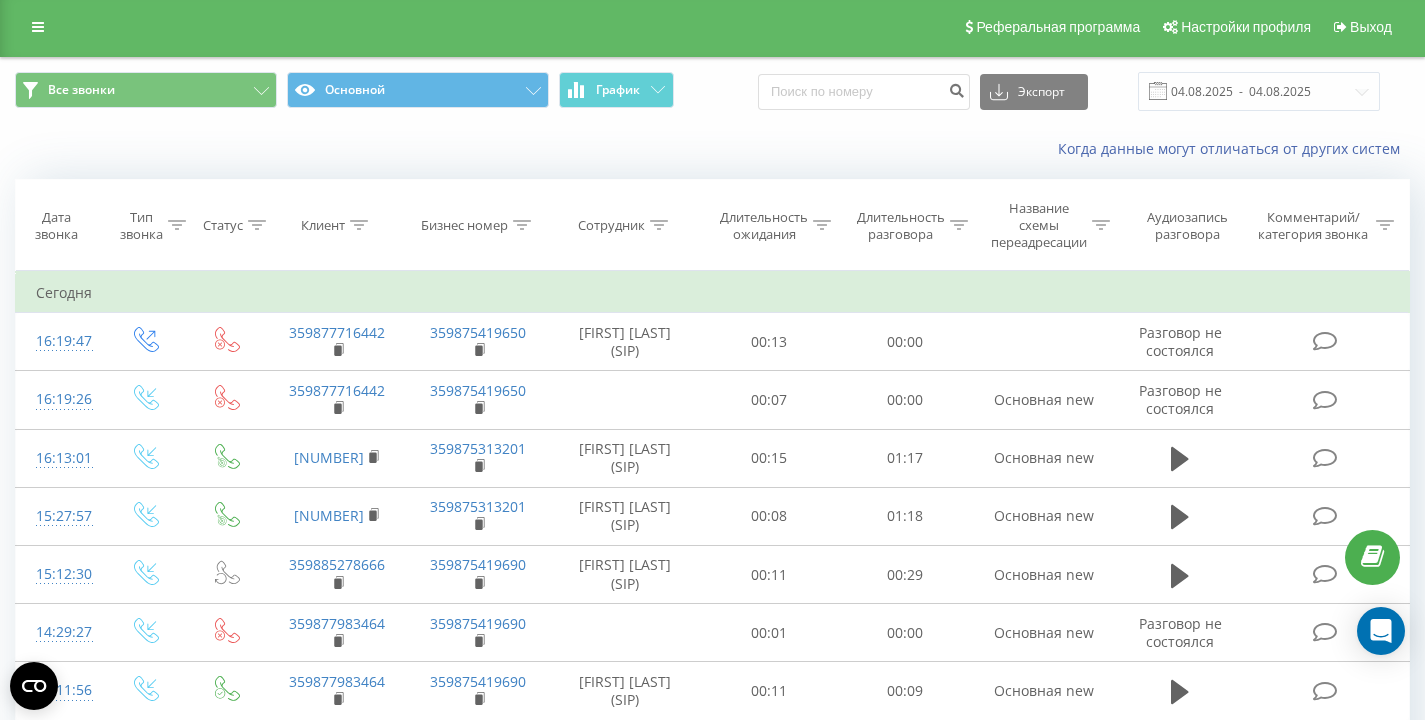 scroll, scrollTop: 4, scrollLeft: 0, axis: vertical 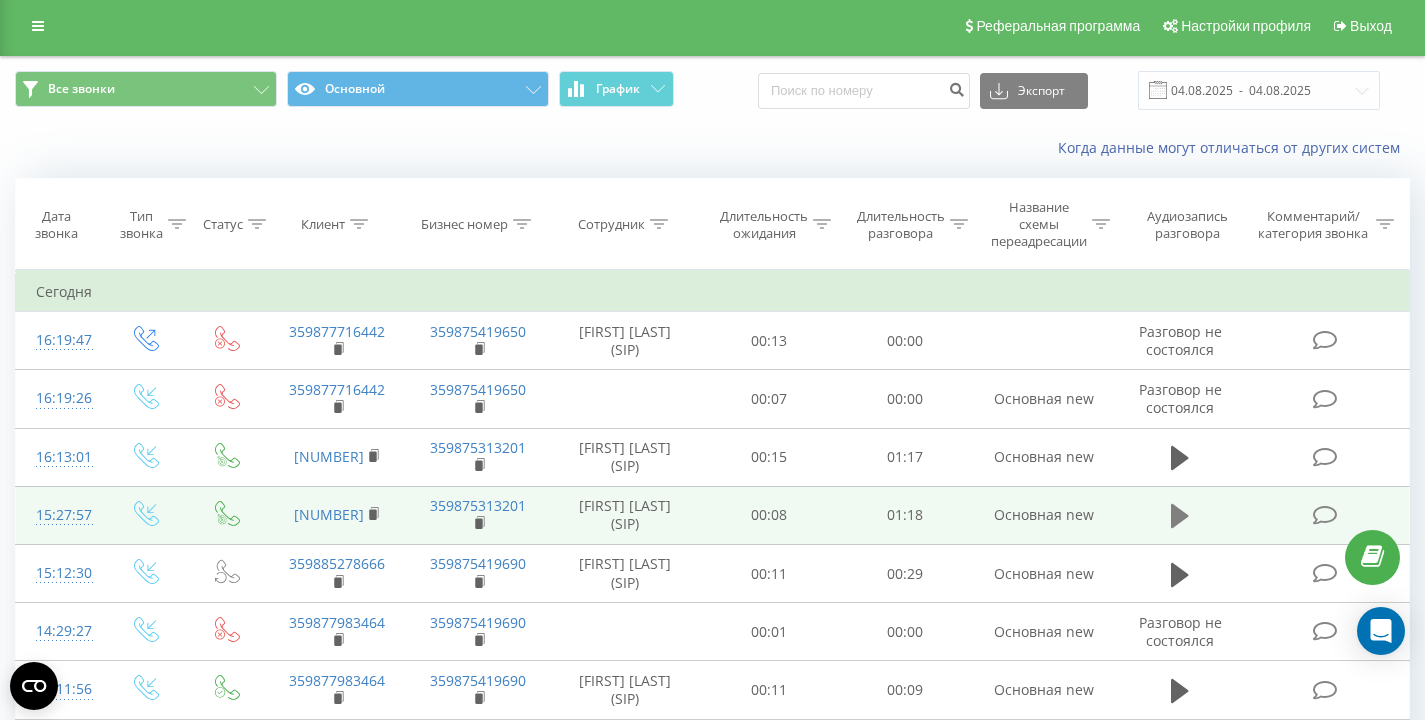 click at bounding box center [1180, 516] 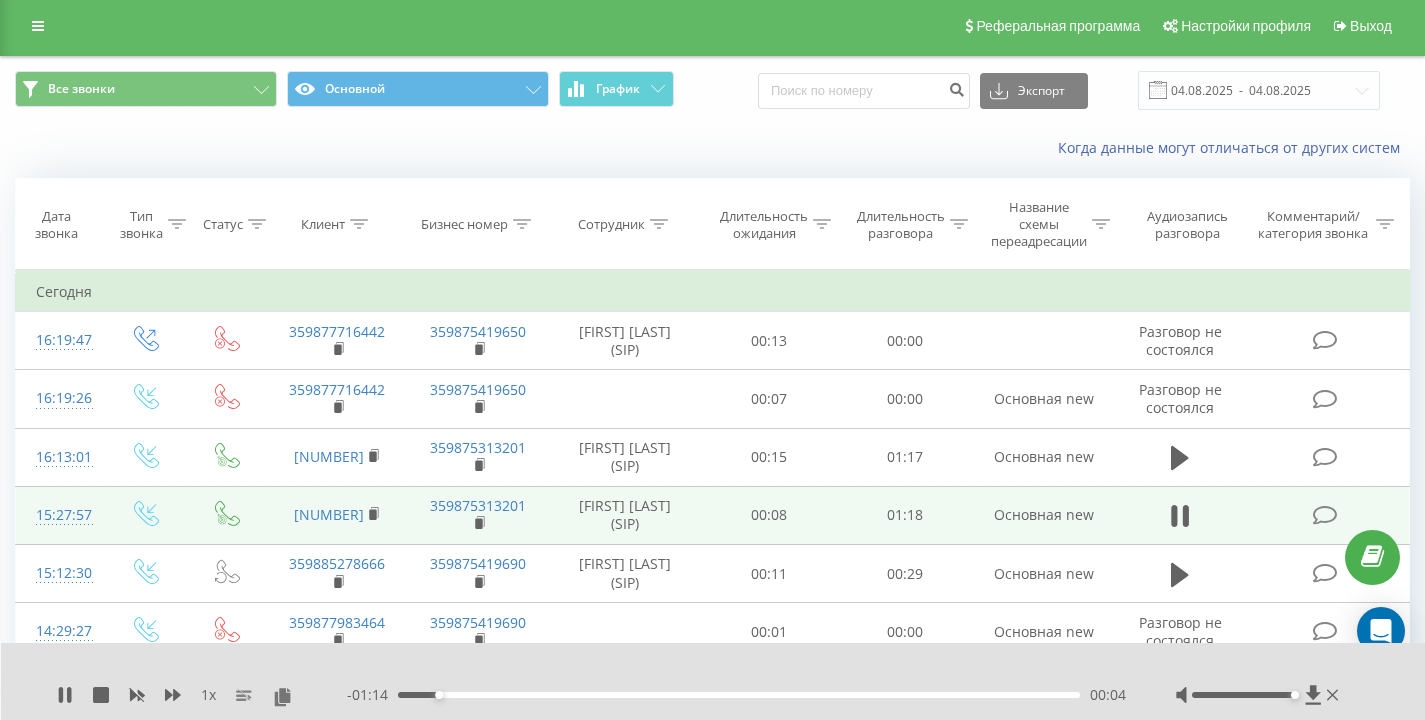 click on "Когда данные могут отличаться от других систем" at bounding box center [712, 148] 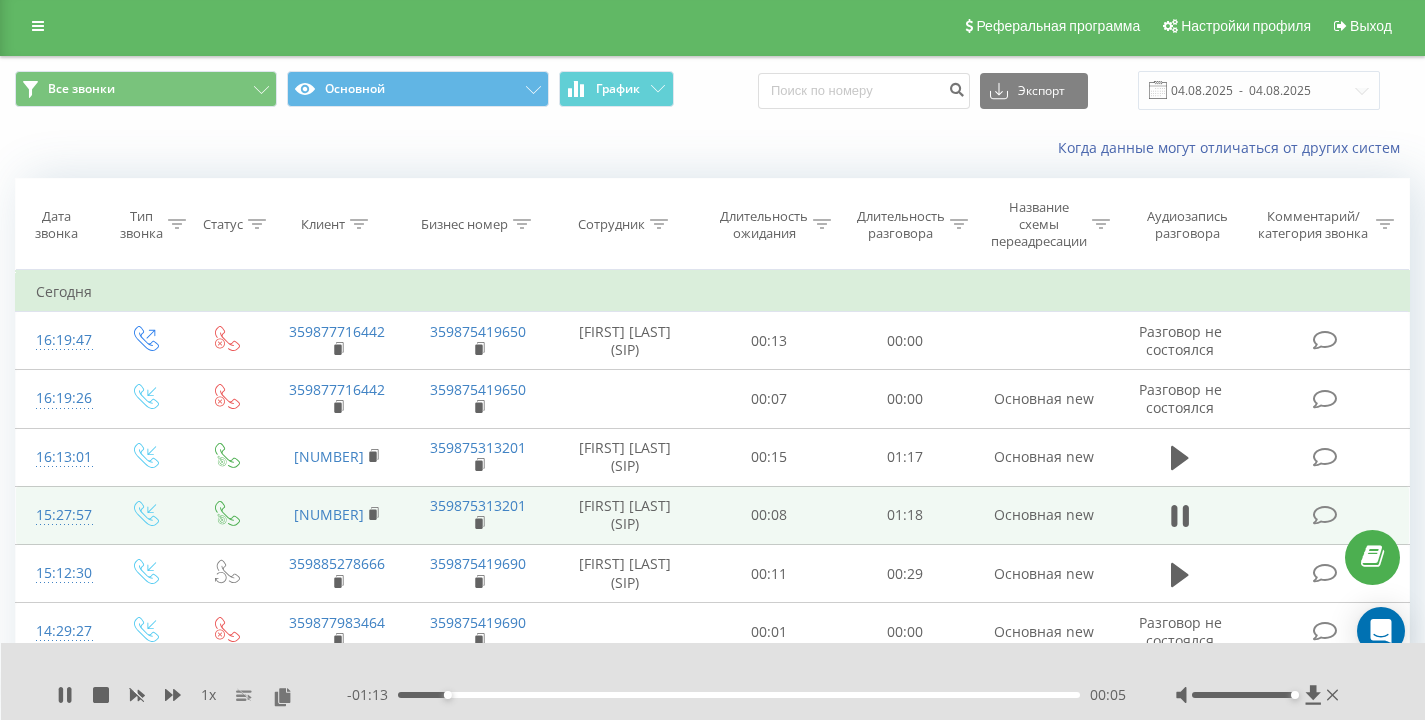 click on "Когда данные могут отличаться от других систем" at bounding box center [712, 148] 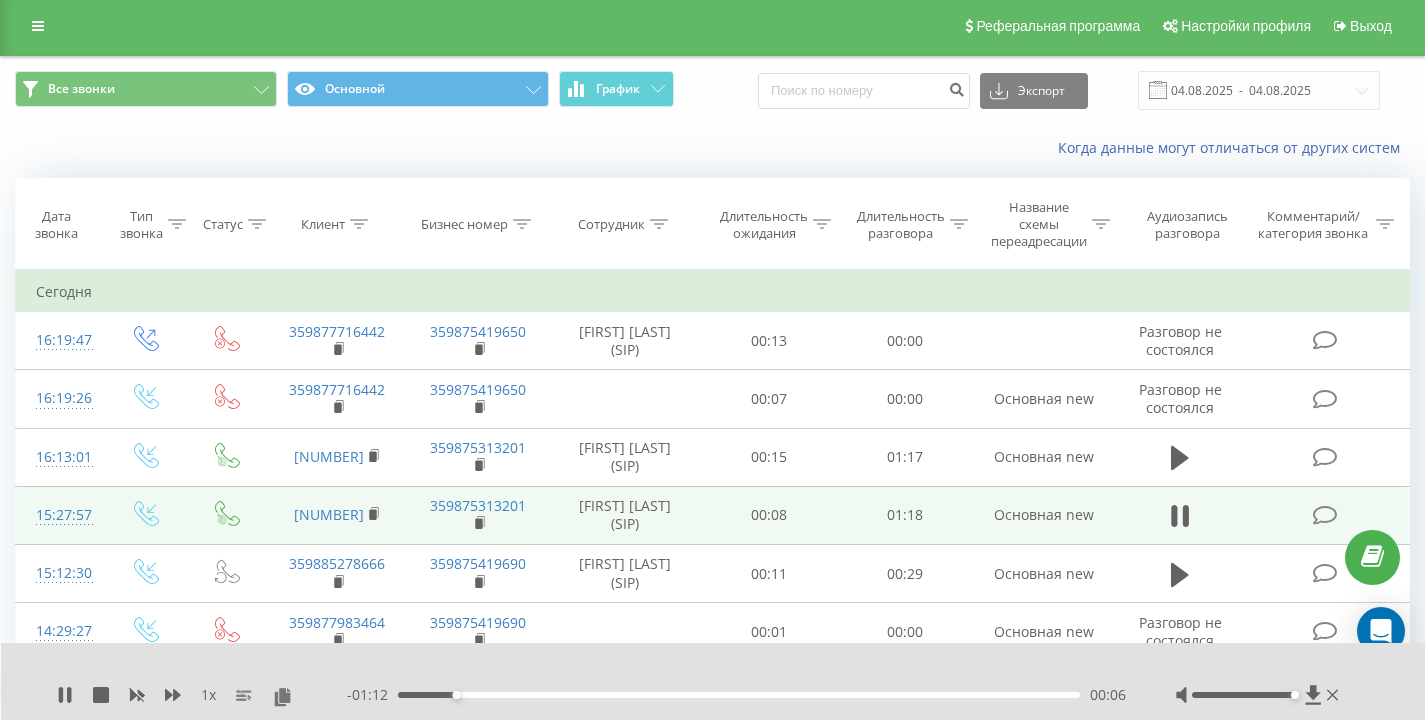 click on "Когда данные могут отличаться от других систем" at bounding box center [712, 148] 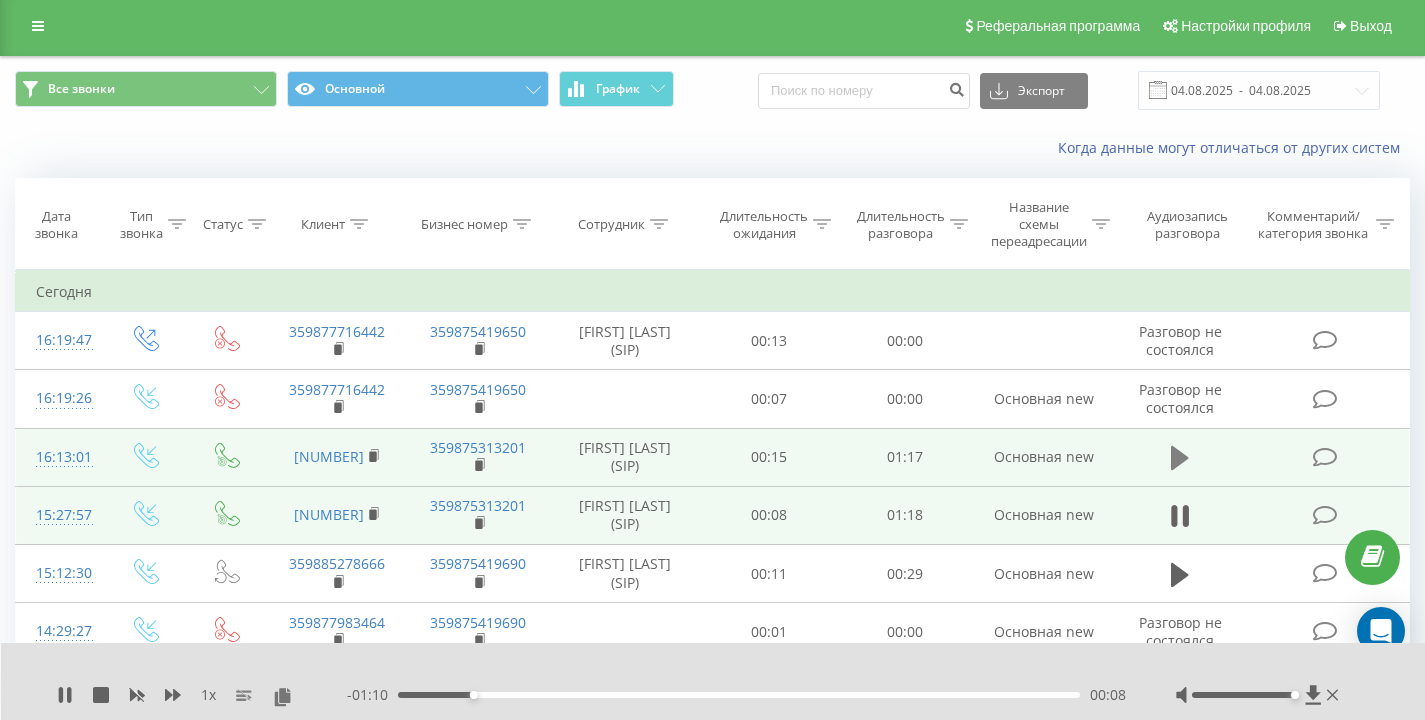 click 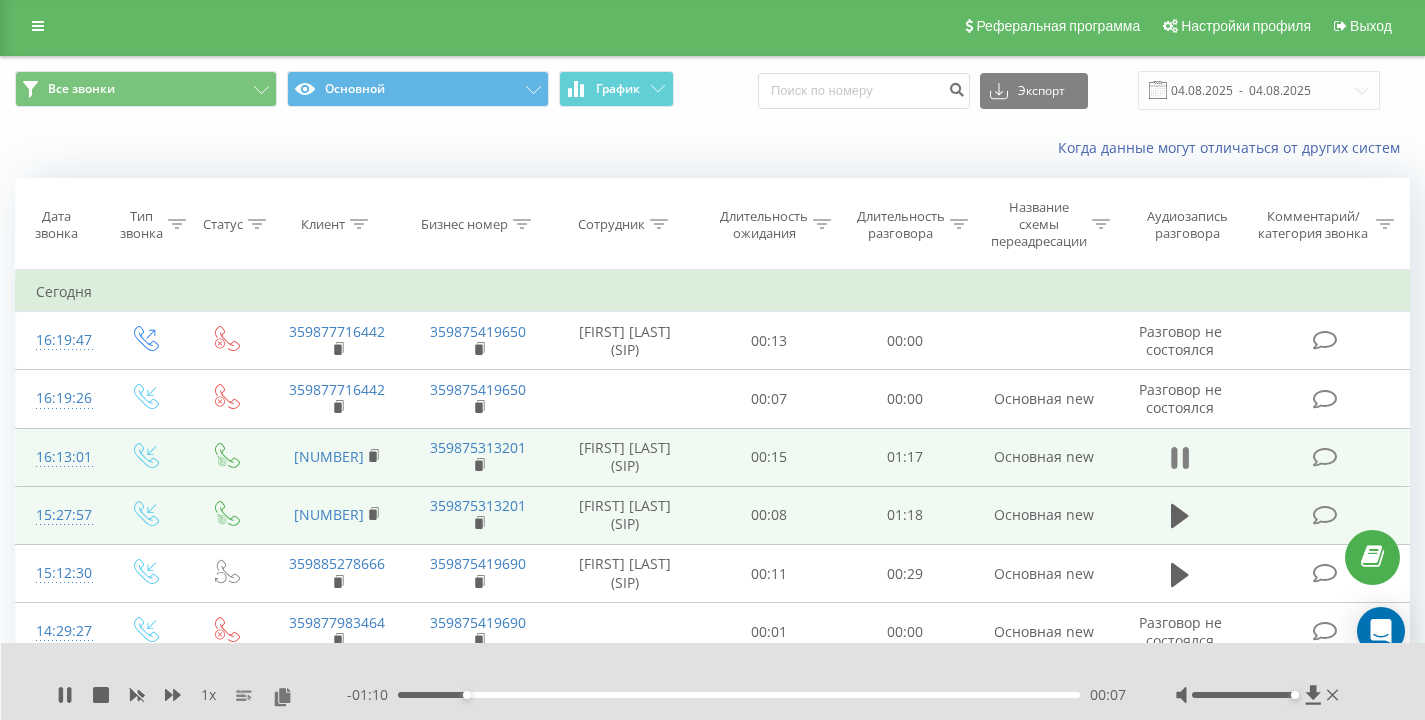 click 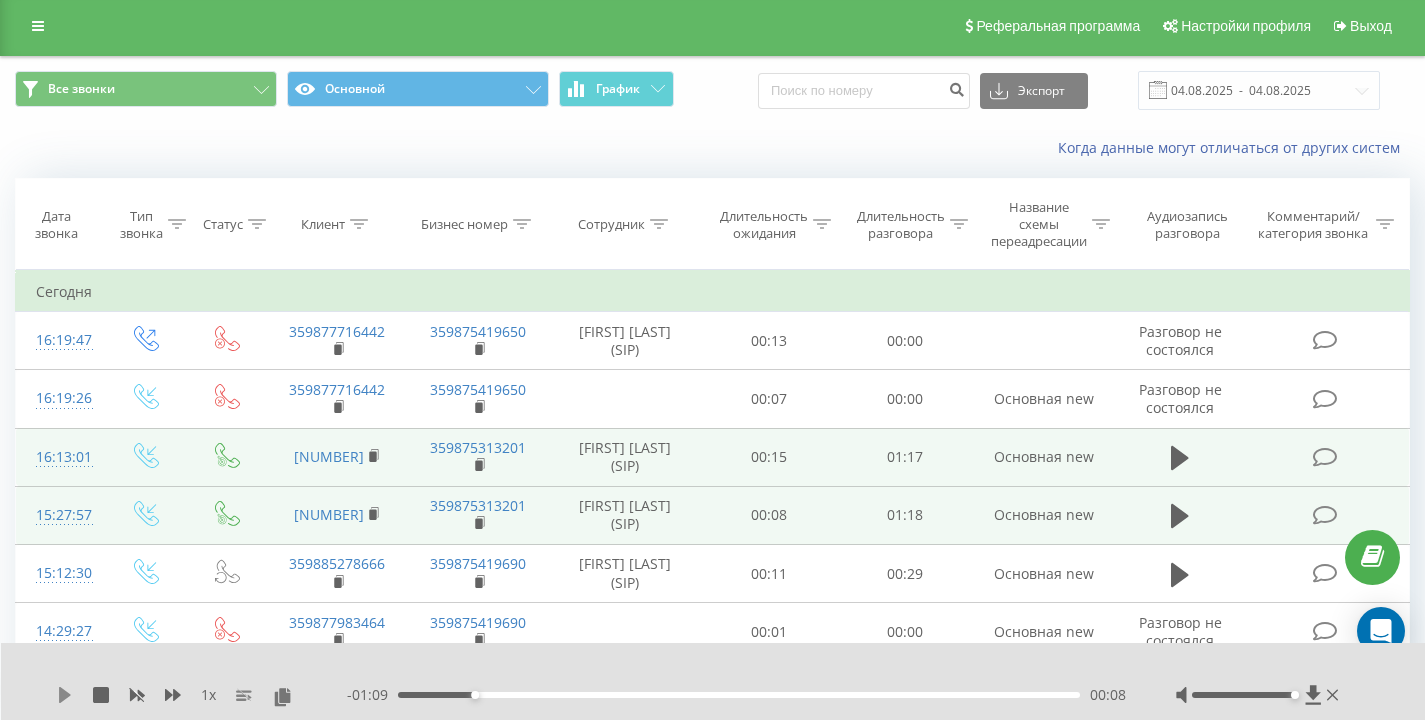 click 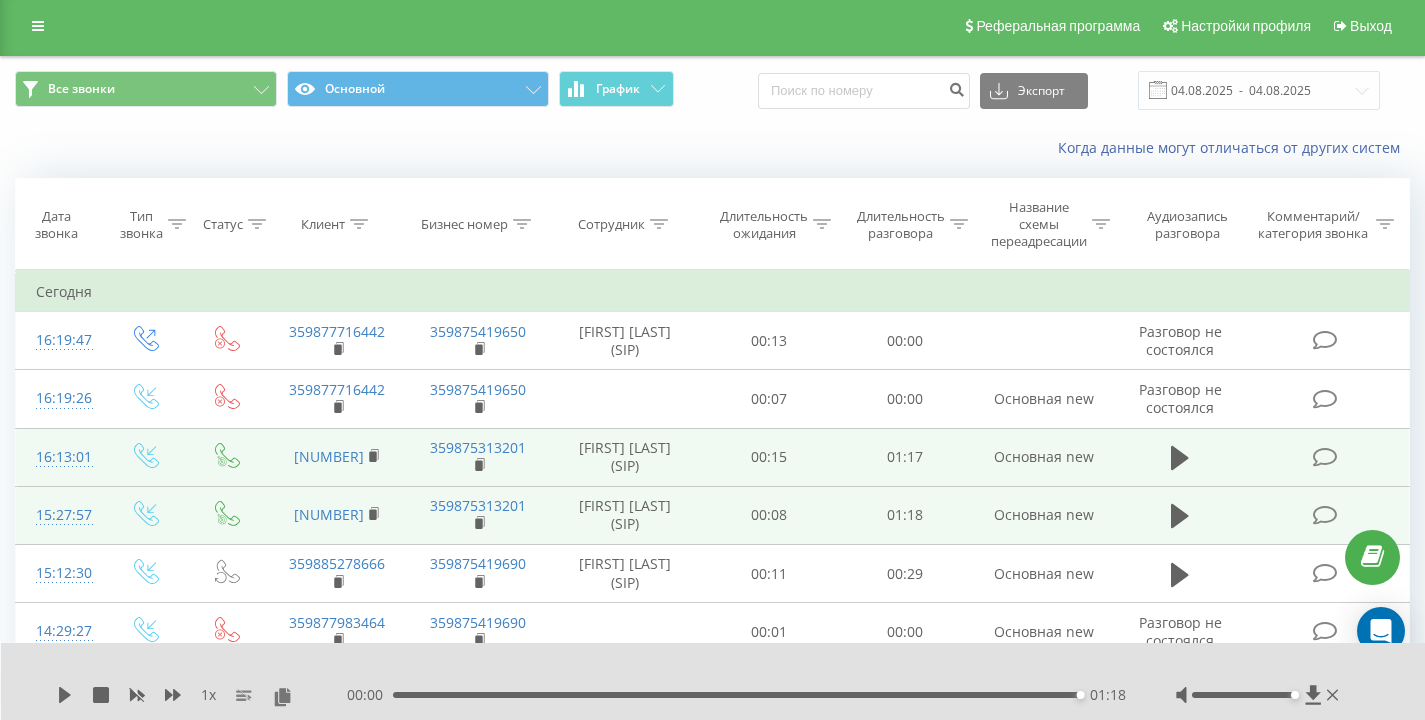 click on "Когда данные могут отличаться от других систем" at bounding box center [979, 148] 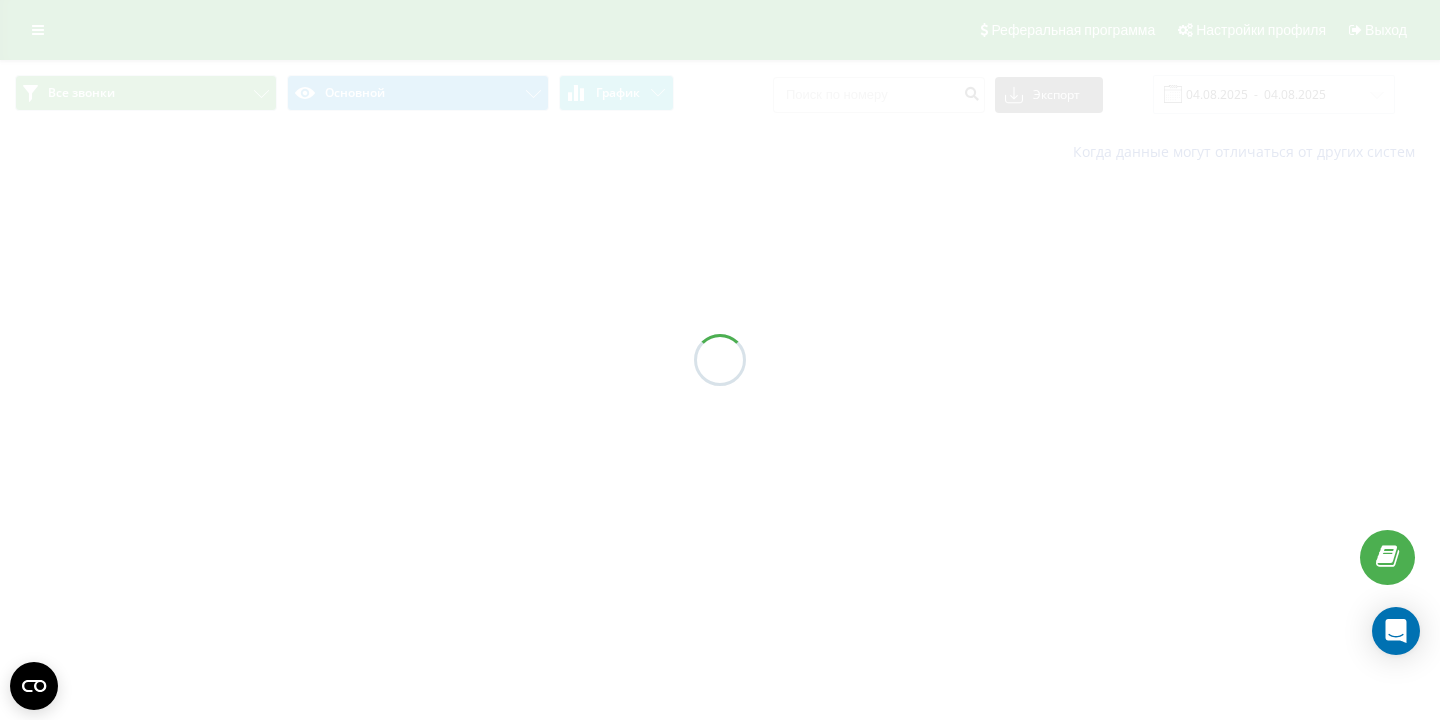 scroll, scrollTop: 0, scrollLeft: 0, axis: both 